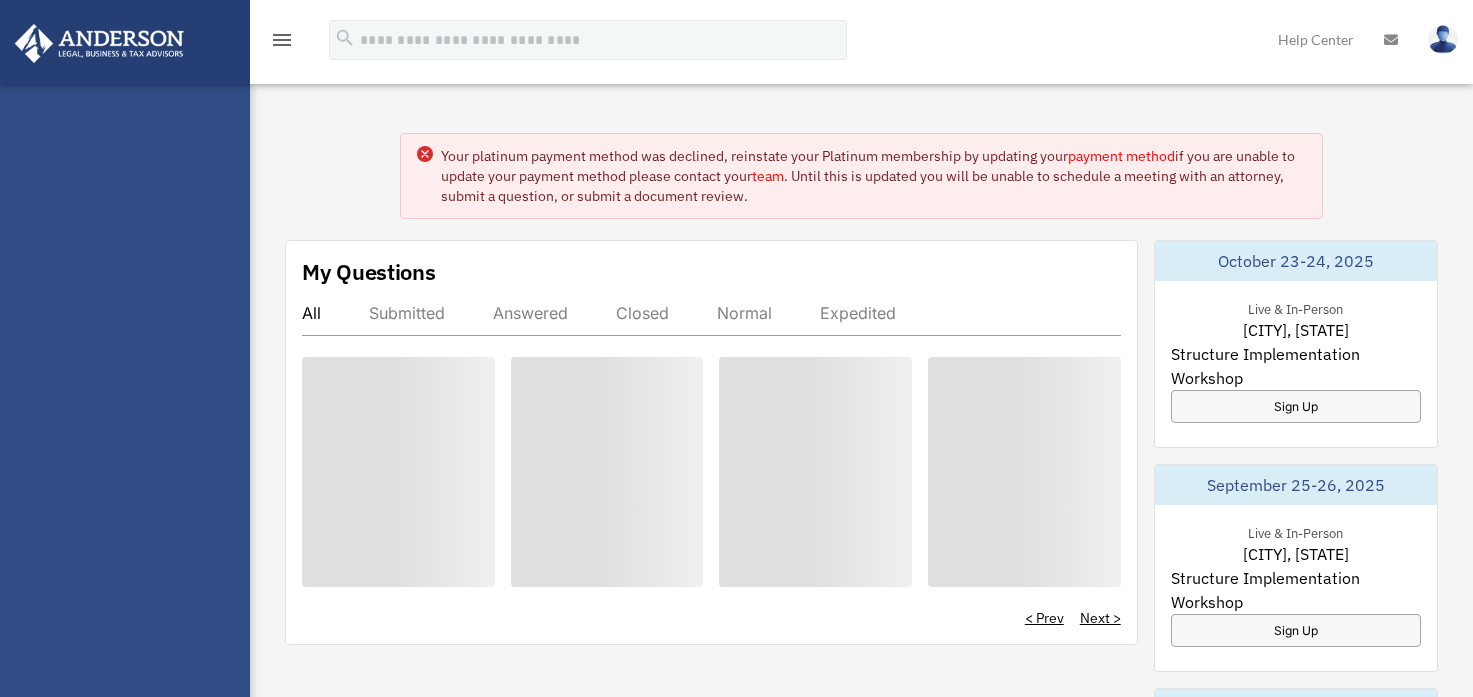 scroll, scrollTop: 0, scrollLeft: 0, axis: both 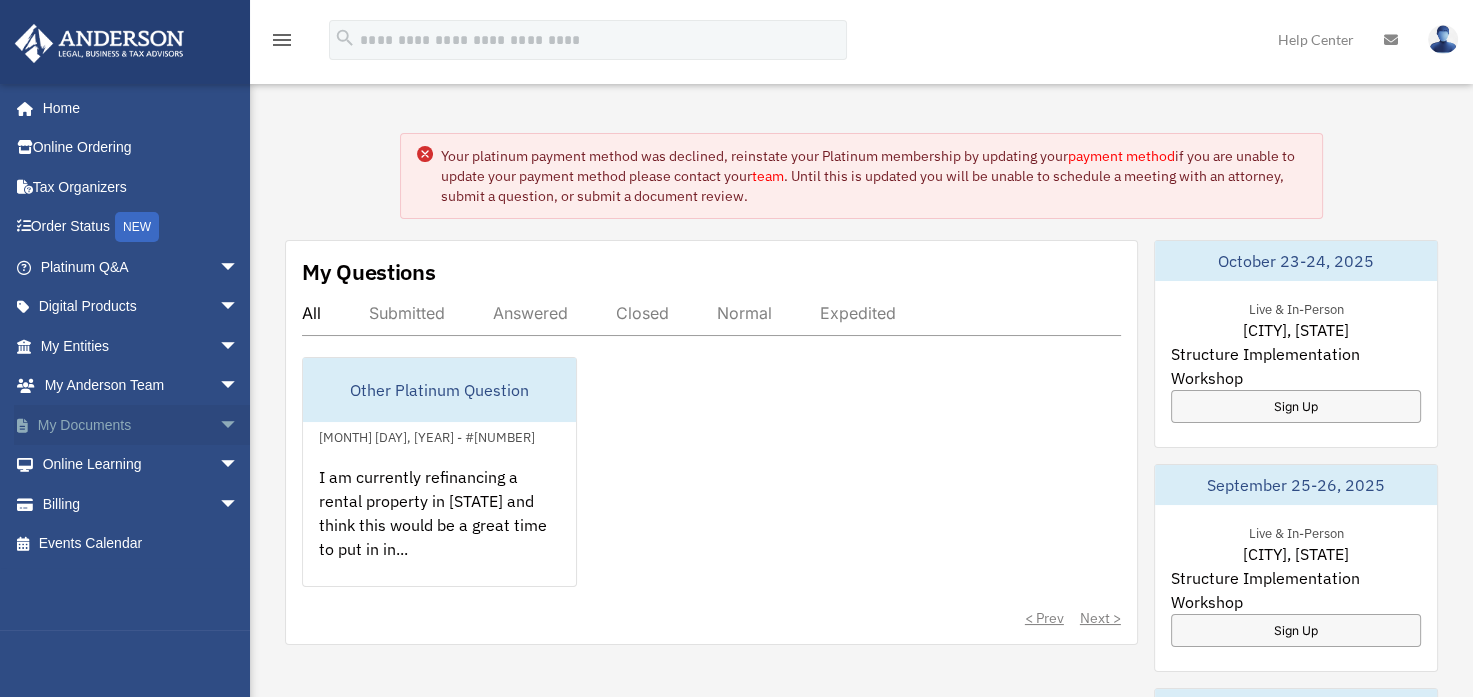 click on "arrow_drop_down" at bounding box center (239, 425) 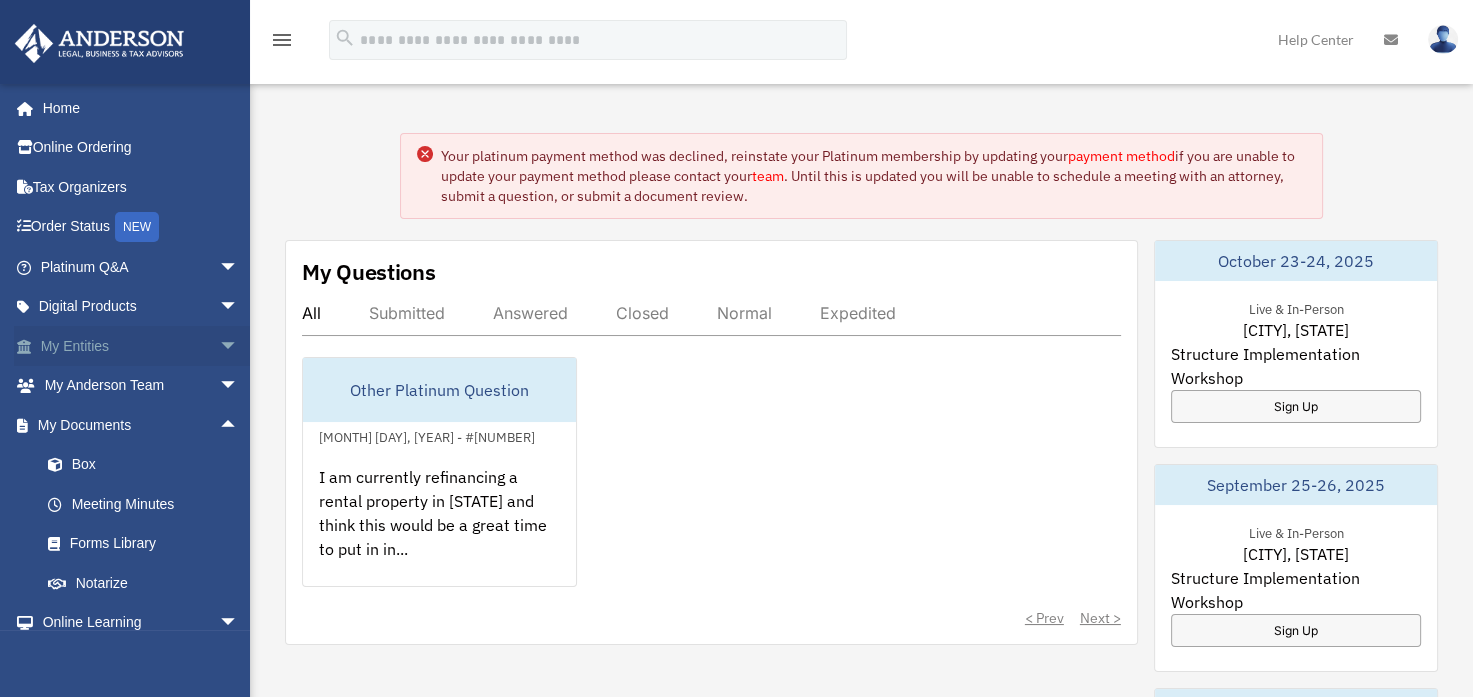 click on "My Entities arrow_drop_down" at bounding box center [141, 346] 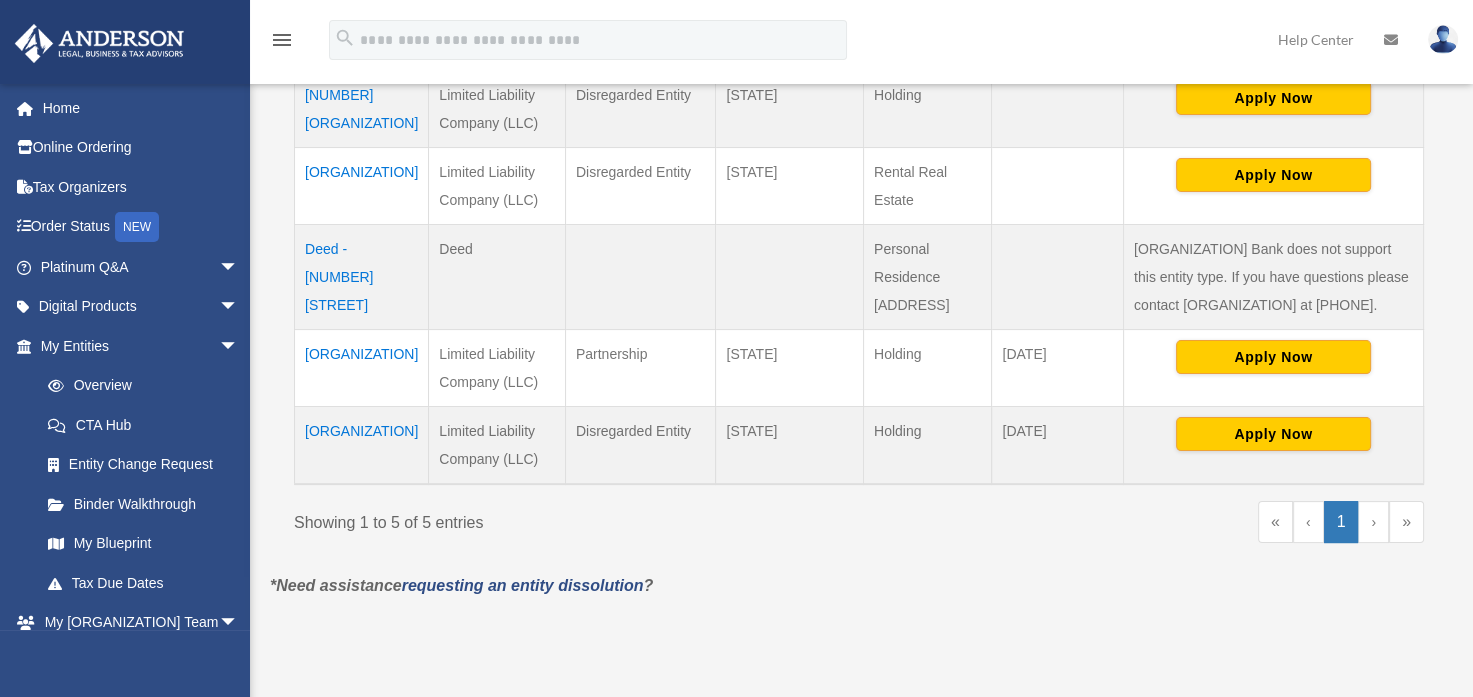 scroll, scrollTop: 498, scrollLeft: 0, axis: vertical 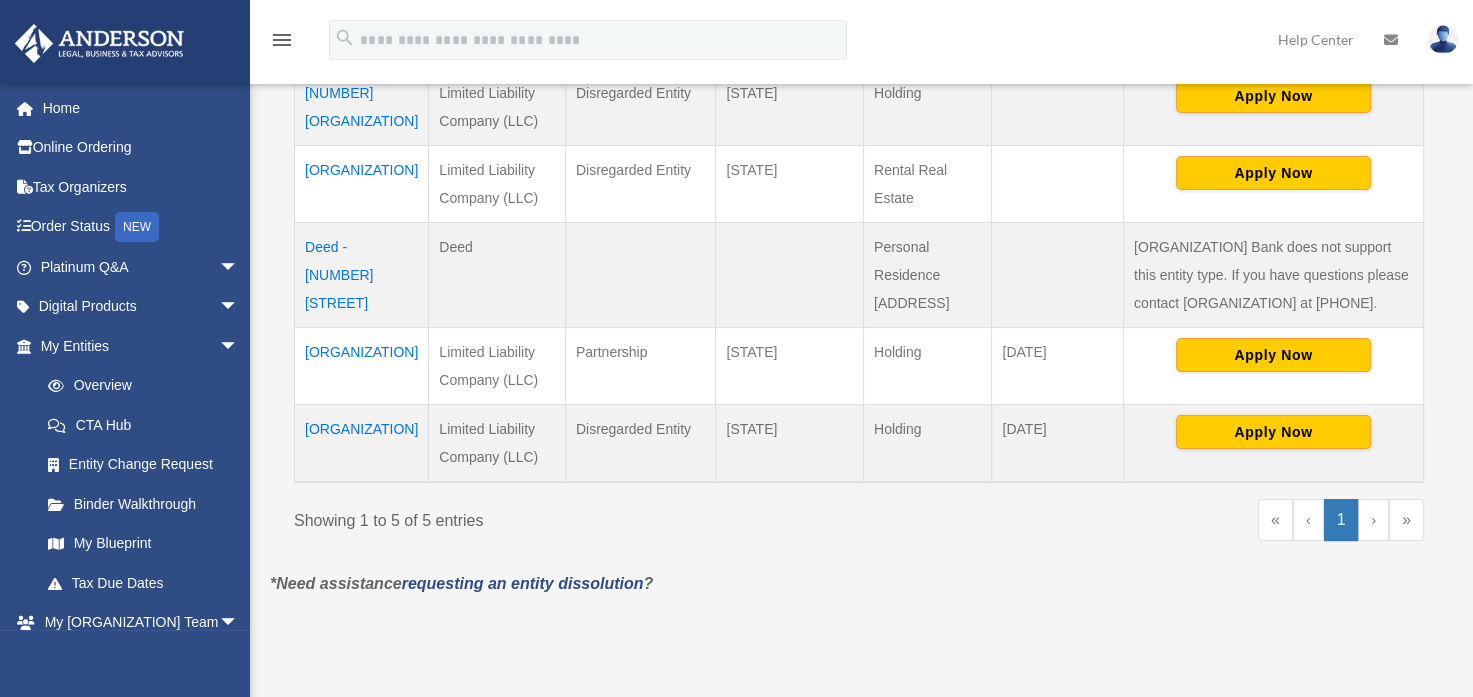 click on "[ORGANIZATION]" at bounding box center (362, 443) 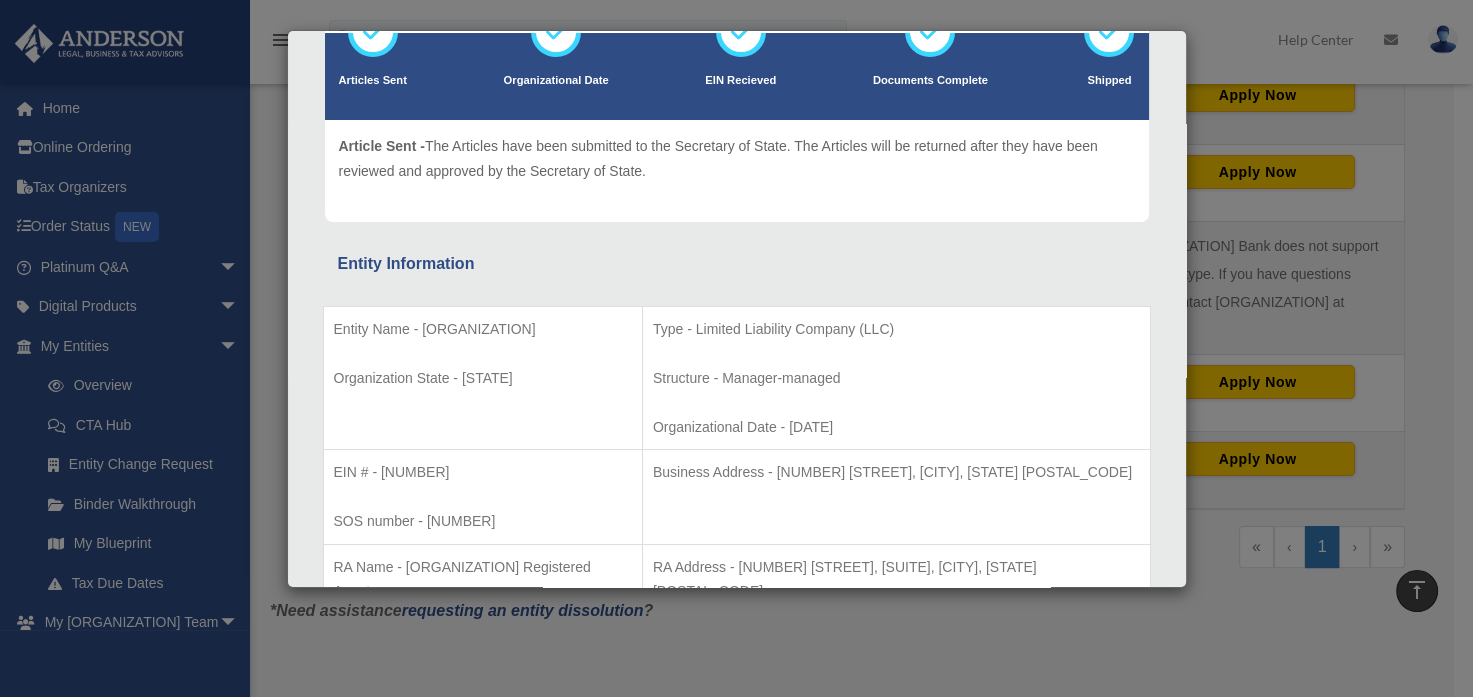 scroll, scrollTop: 0, scrollLeft: 0, axis: both 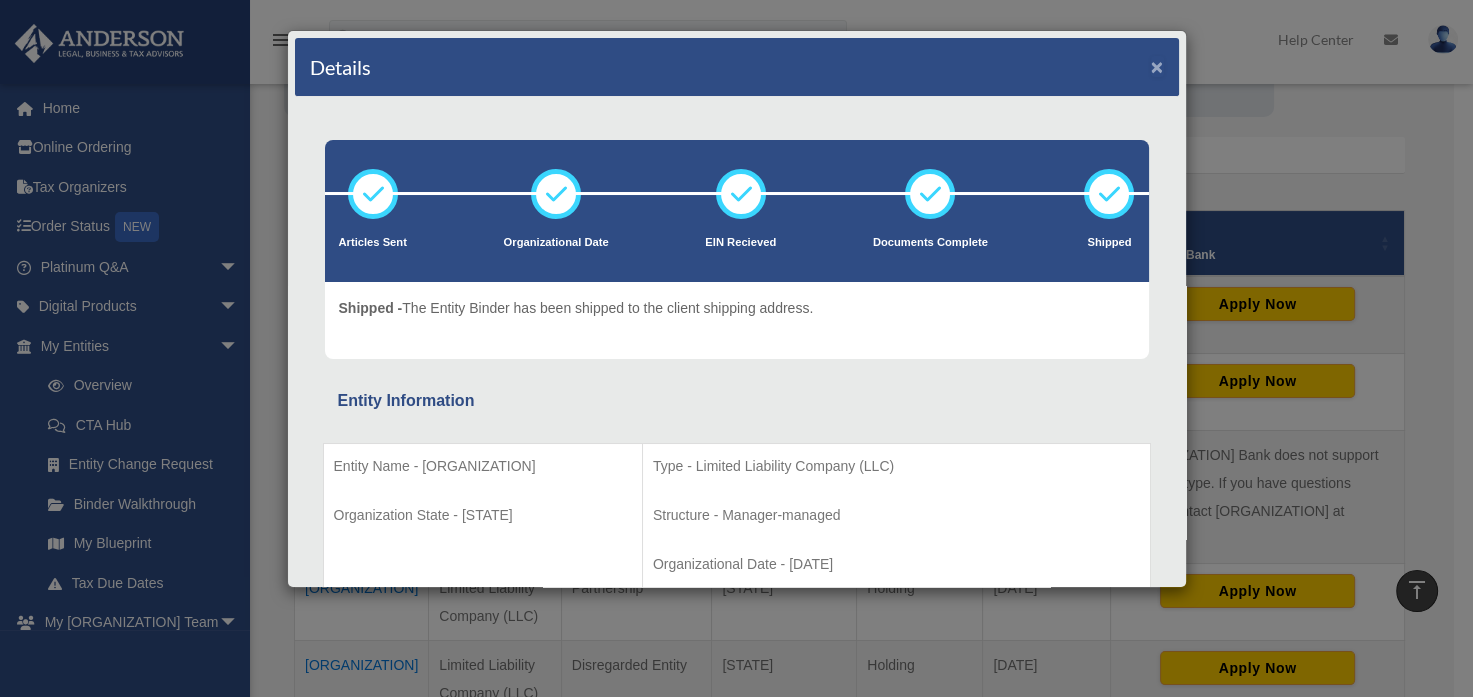 click on "×" at bounding box center [1157, 66] 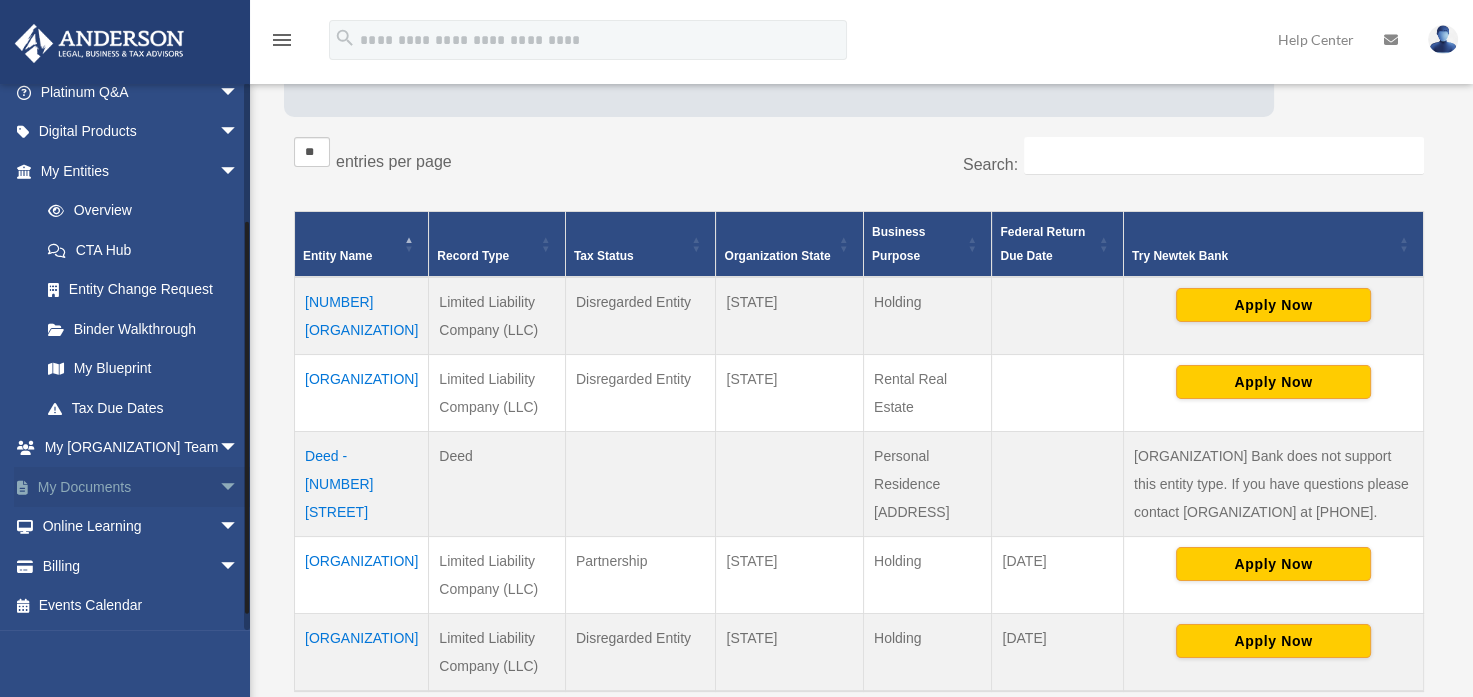 scroll, scrollTop: 222, scrollLeft: 0, axis: vertical 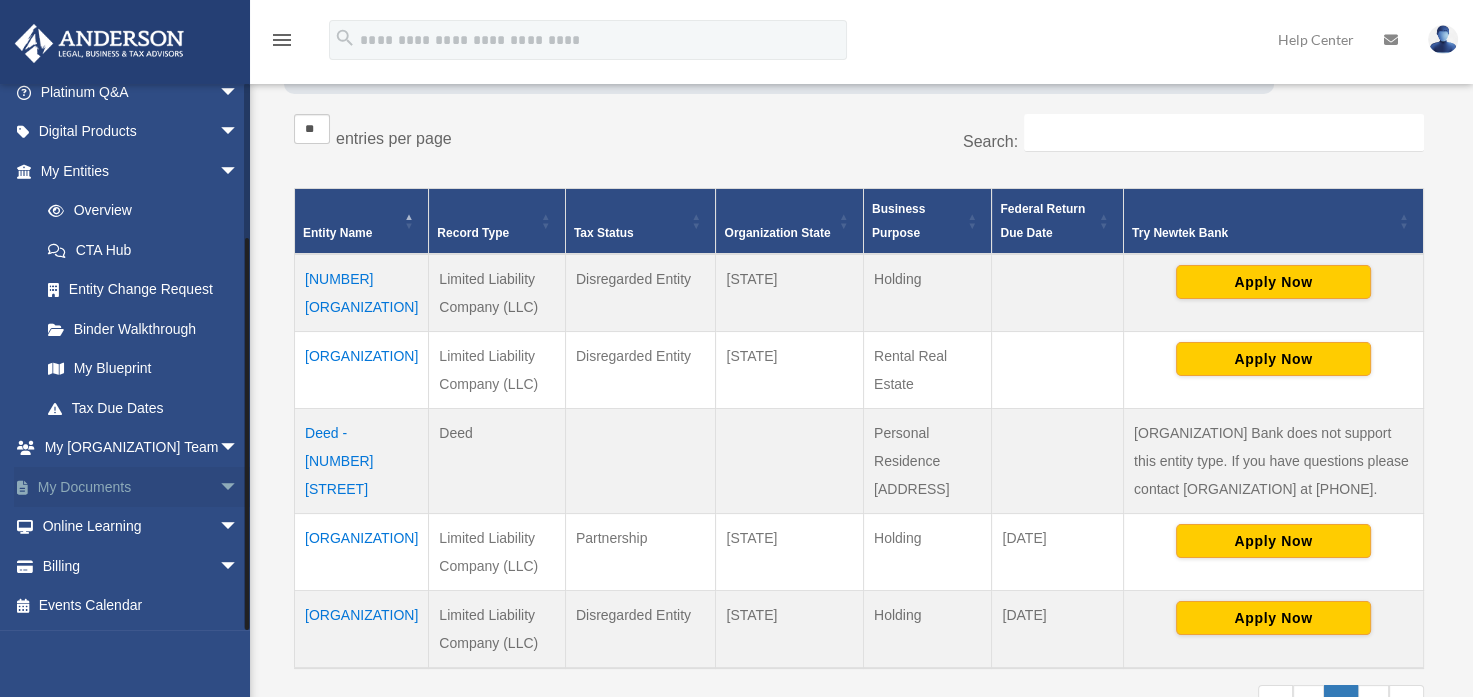click on "arrow_drop_down" at bounding box center [239, 487] 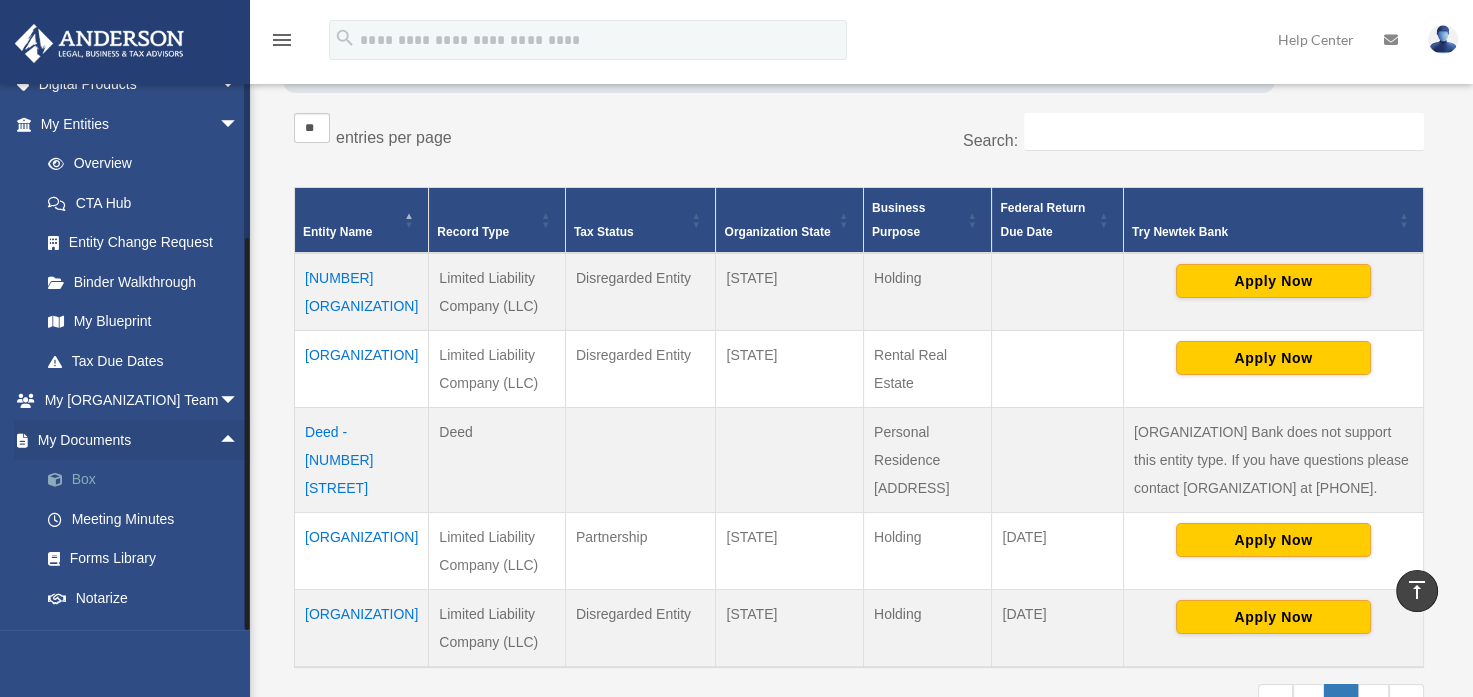 click on "Box" at bounding box center (148, 480) 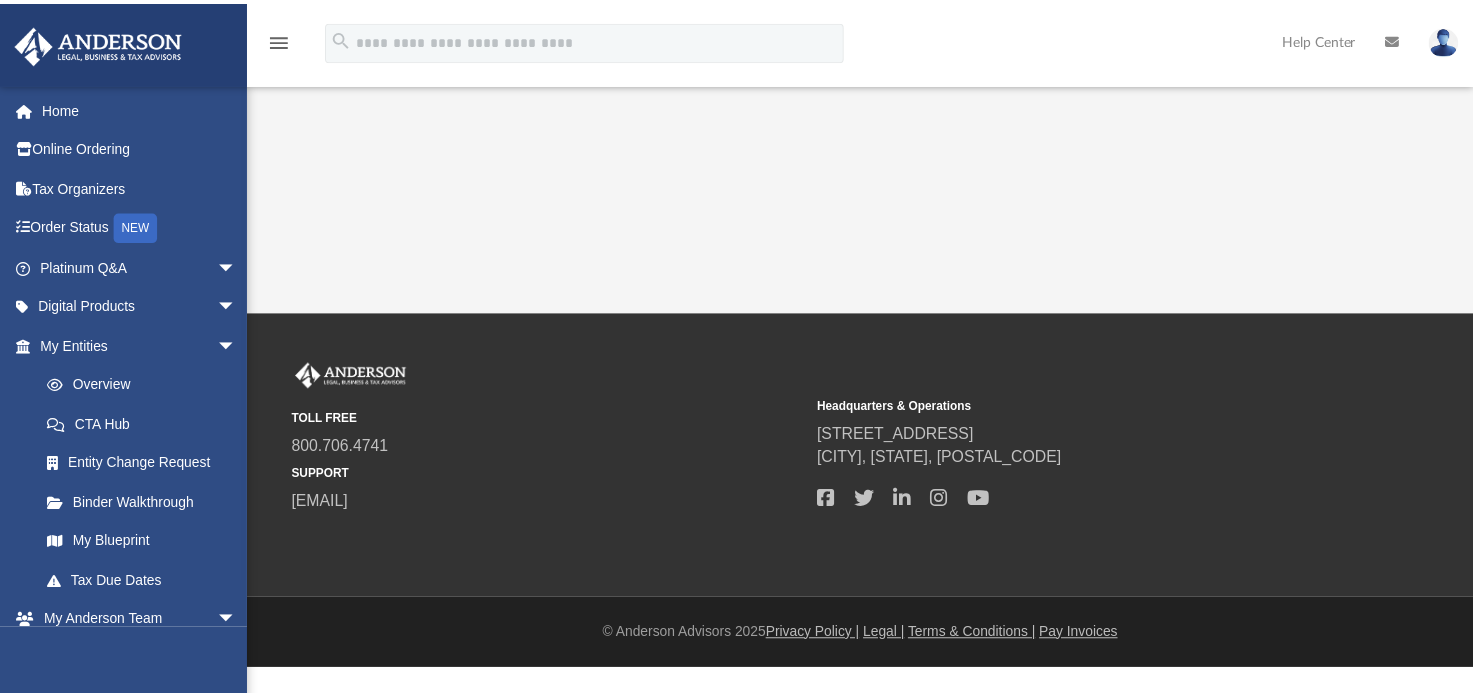 scroll, scrollTop: 0, scrollLeft: 0, axis: both 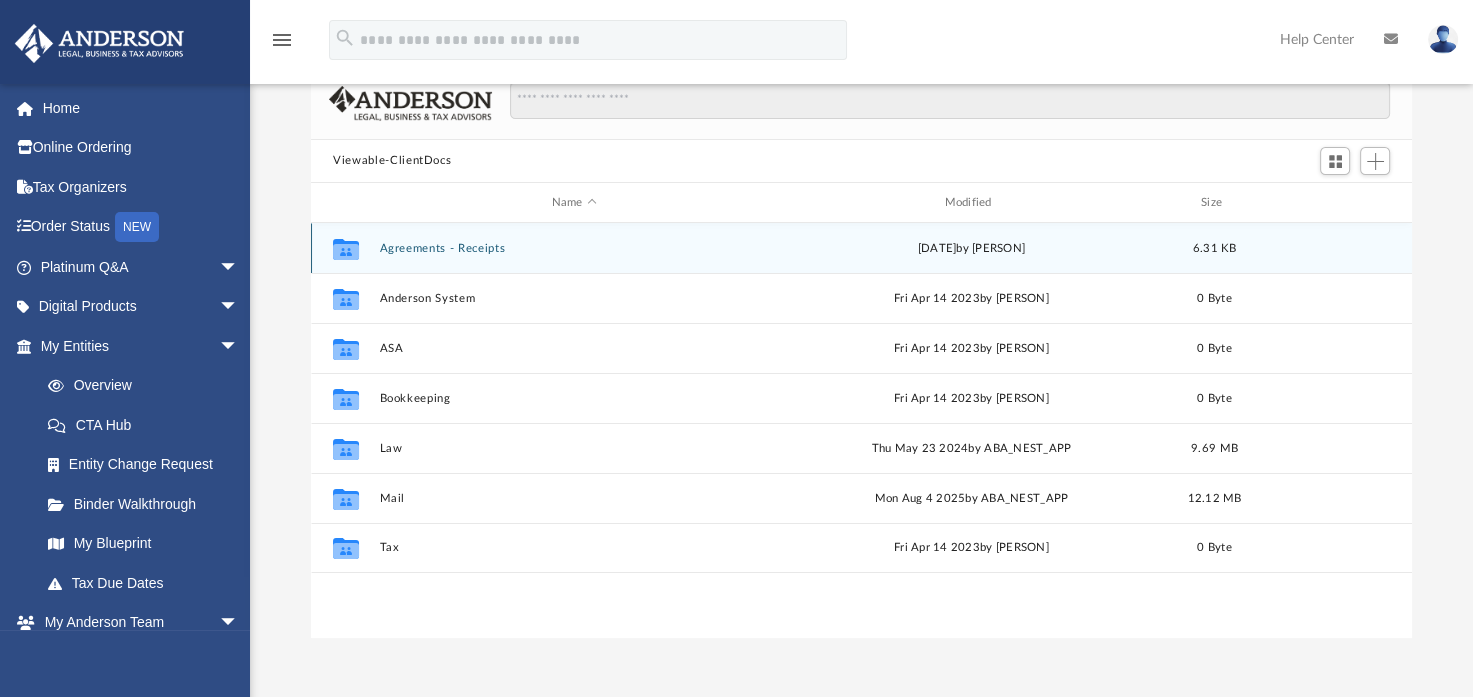 click on "Agreements - Receipts" at bounding box center (574, 248) 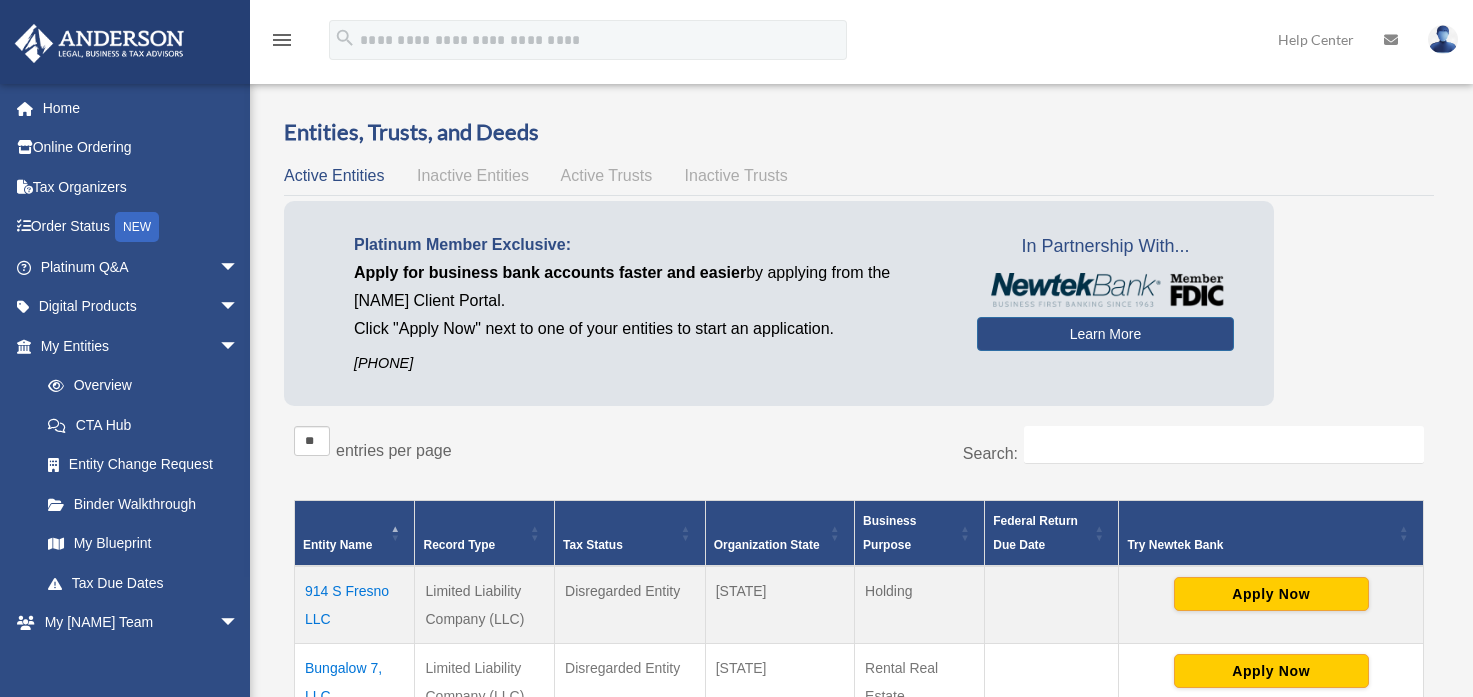 scroll, scrollTop: 313, scrollLeft: 0, axis: vertical 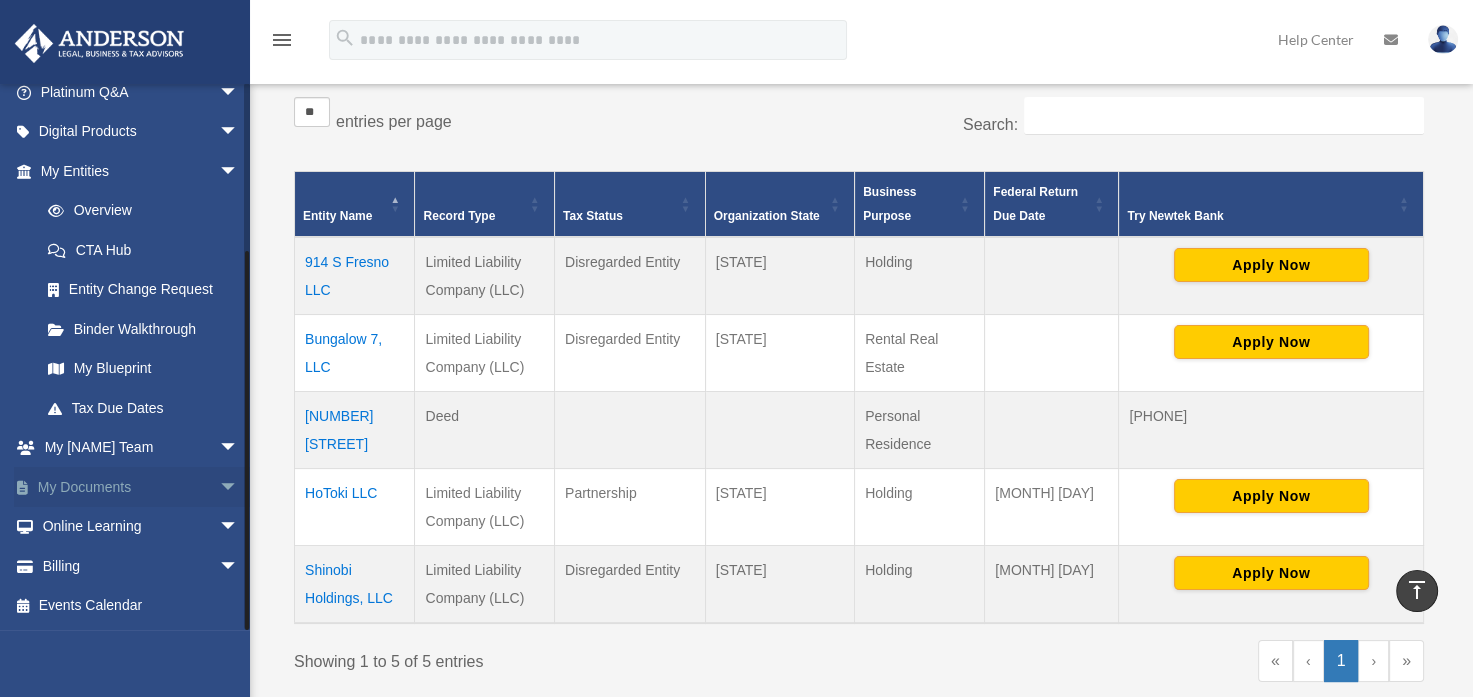 click on "arrow_drop_down" at bounding box center [239, 487] 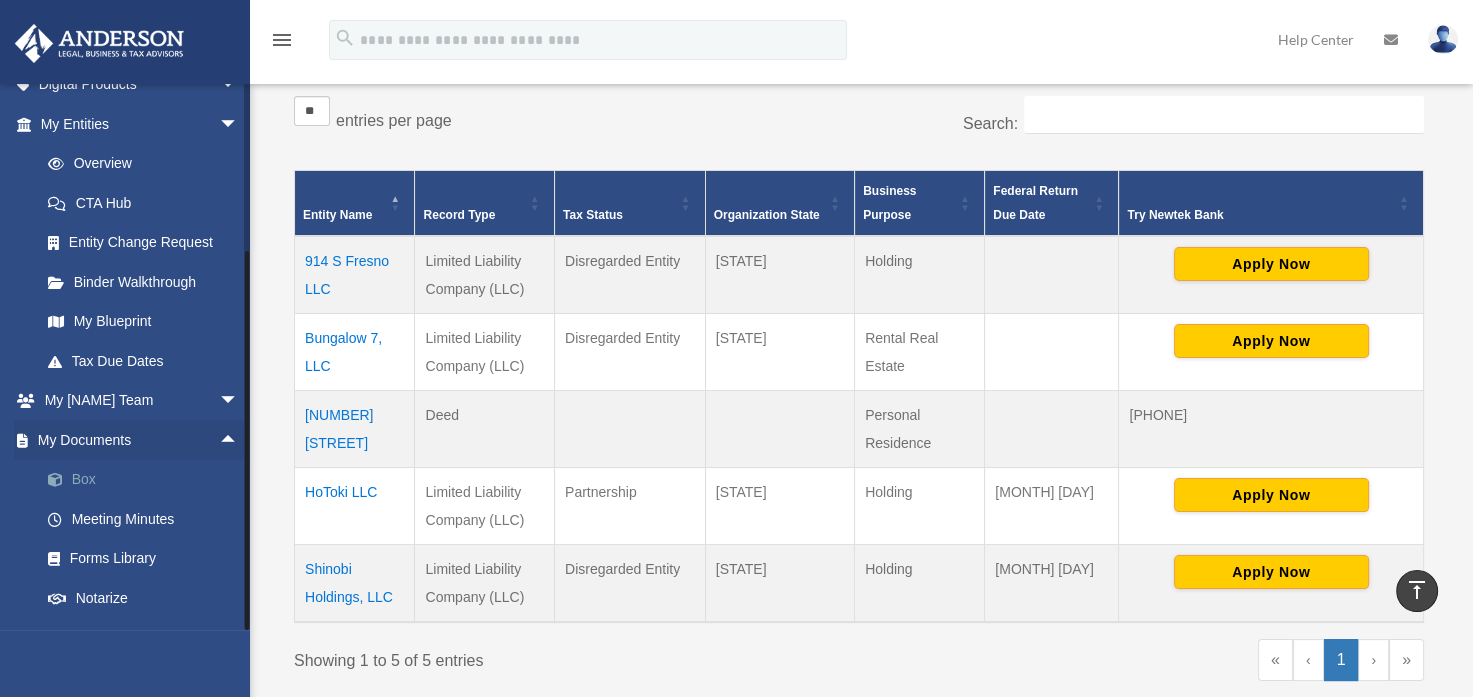 click on "Box" at bounding box center (148, 480) 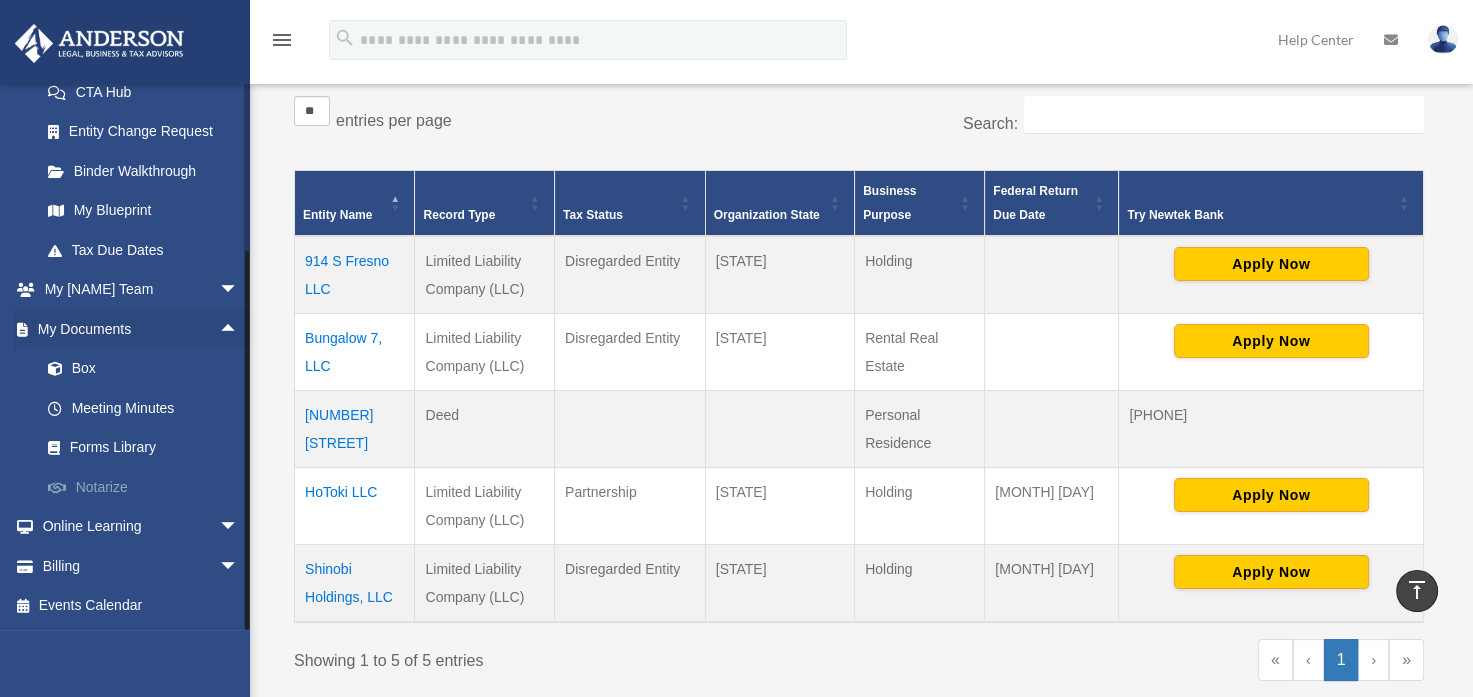 scroll, scrollTop: 380, scrollLeft: 0, axis: vertical 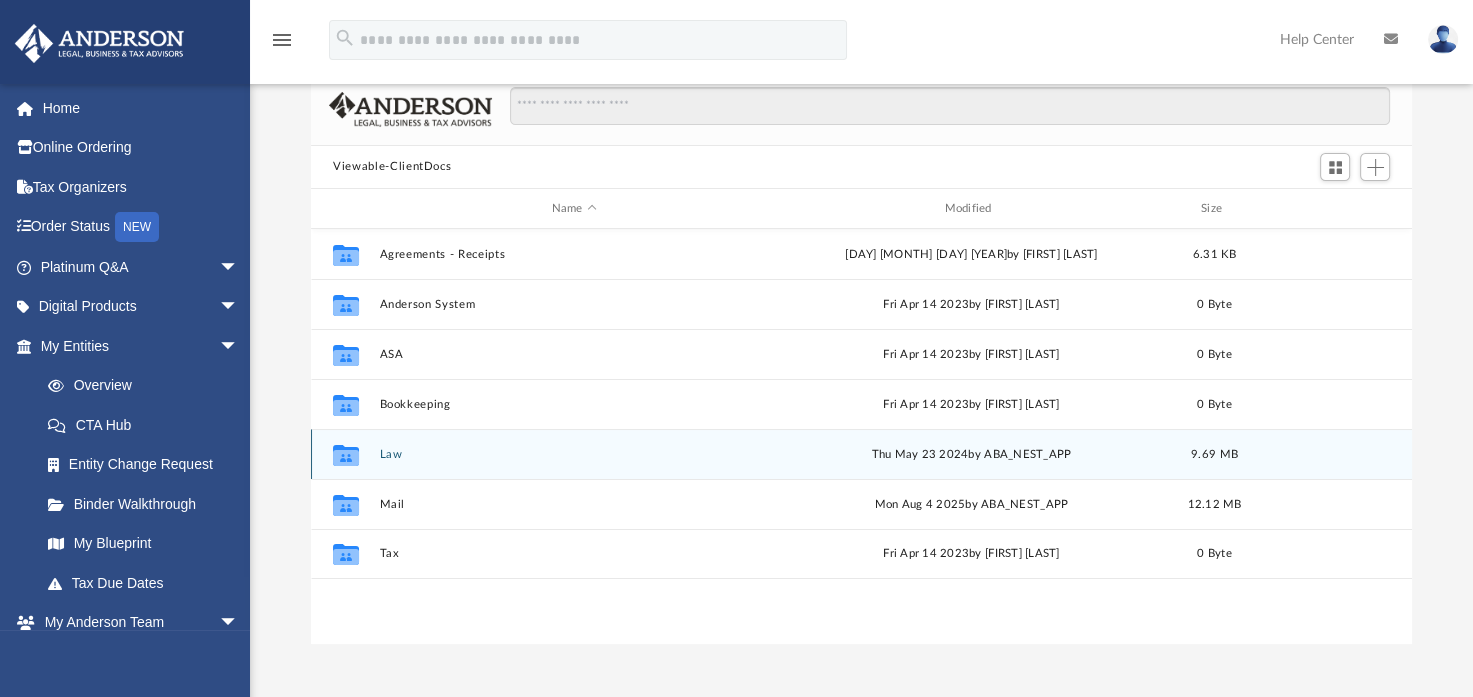 click on "Law" at bounding box center (574, 454) 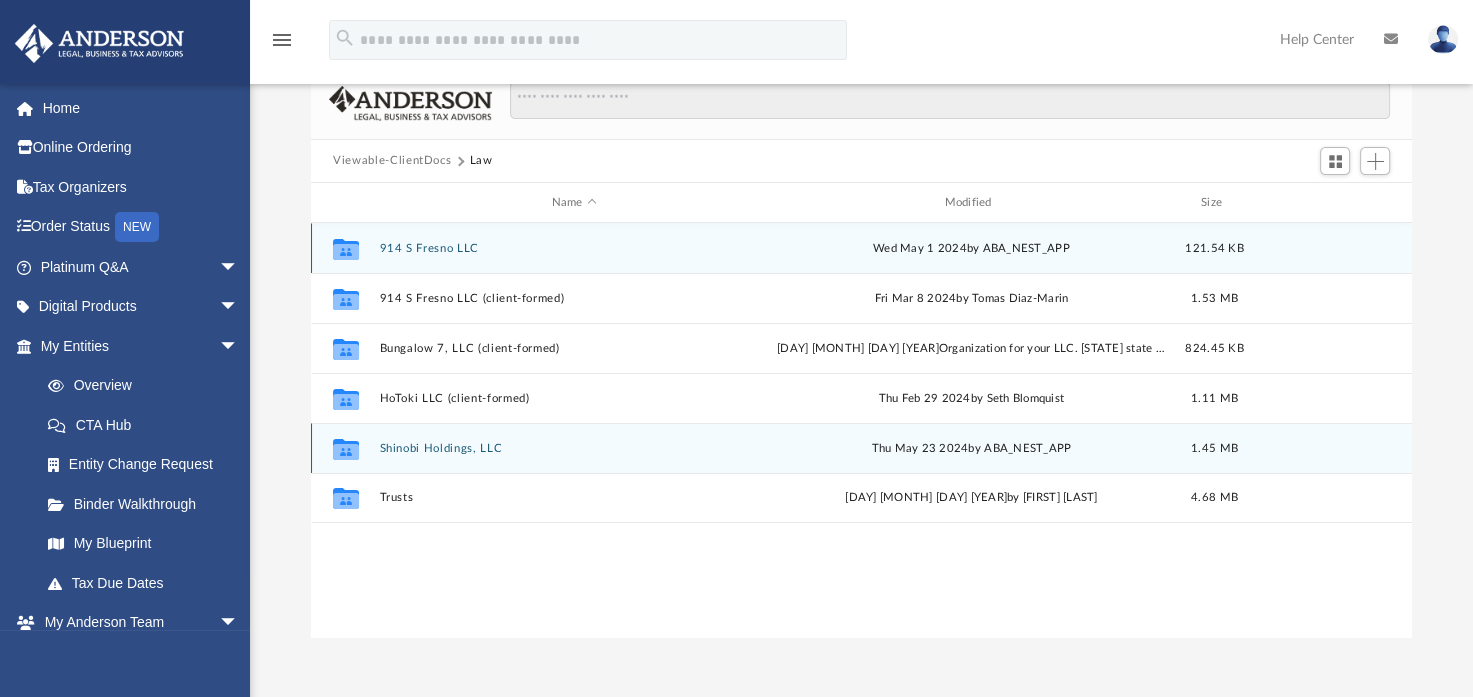 scroll, scrollTop: 123, scrollLeft: 0, axis: vertical 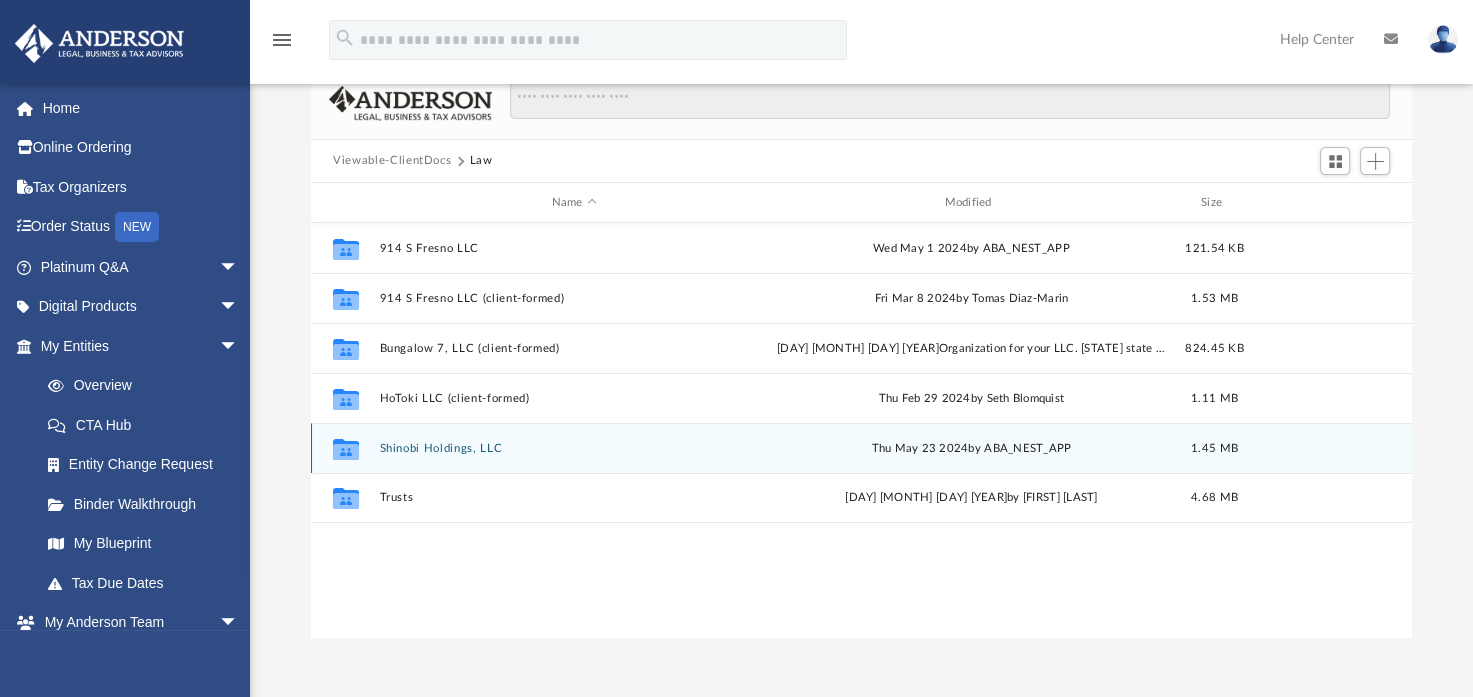 click on "Shinobi Holdings, LLC" at bounding box center [574, 448] 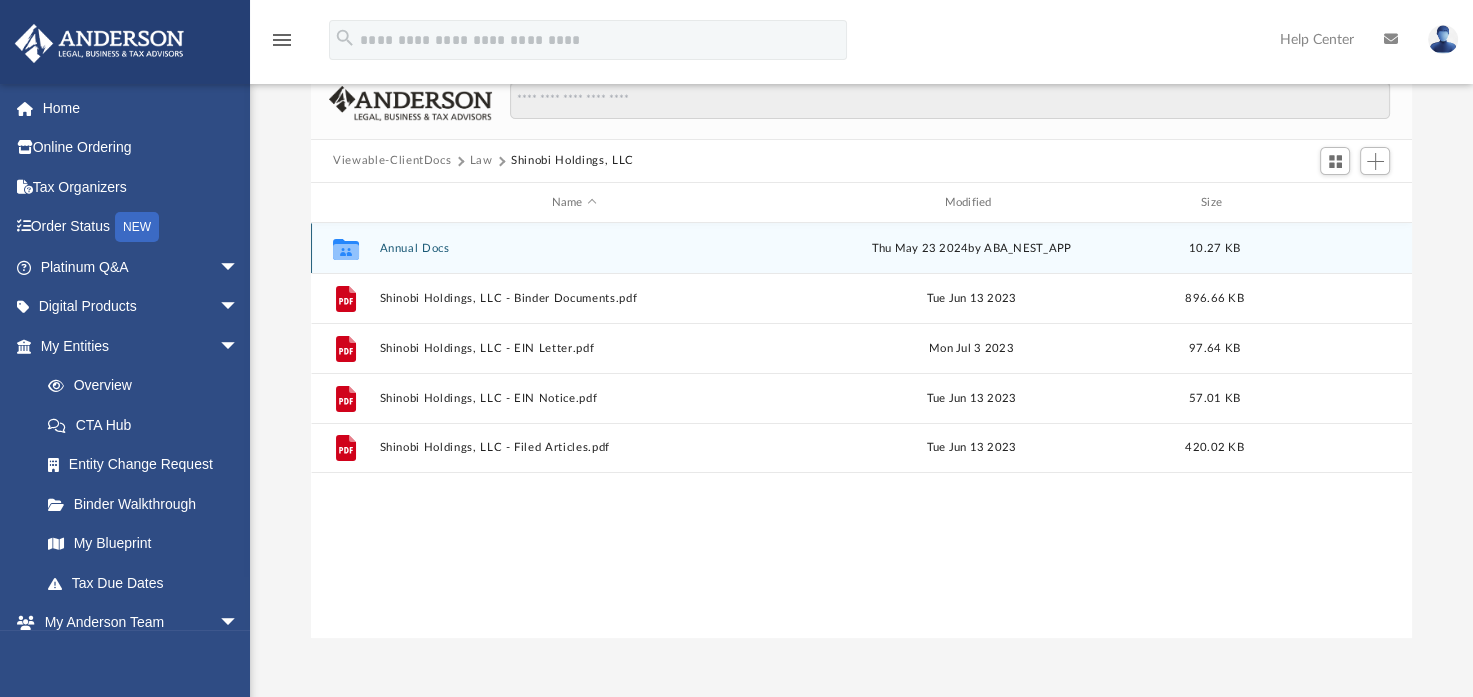 click on "Annual Docs" at bounding box center [574, 248] 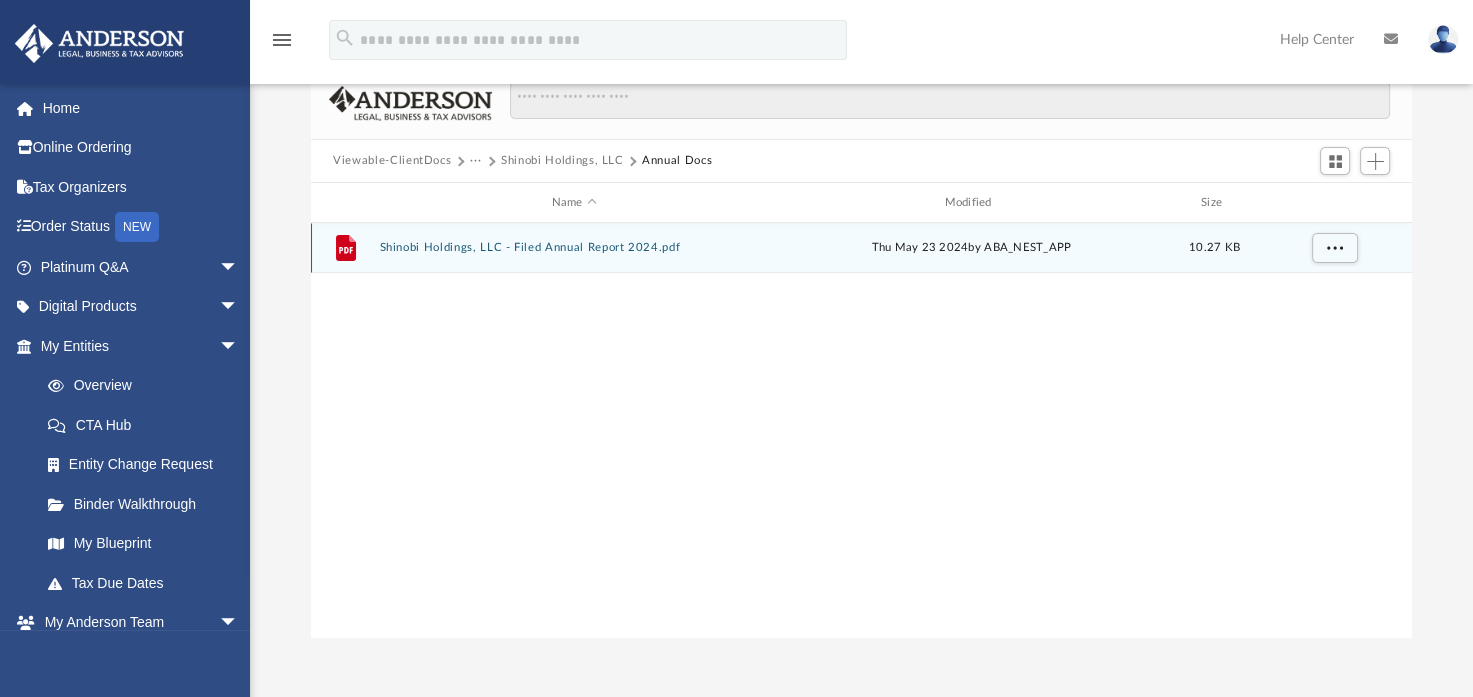 click on "Shinobi Holdings, LLC - Filed Annual Report 2024.pdf" at bounding box center [574, 248] 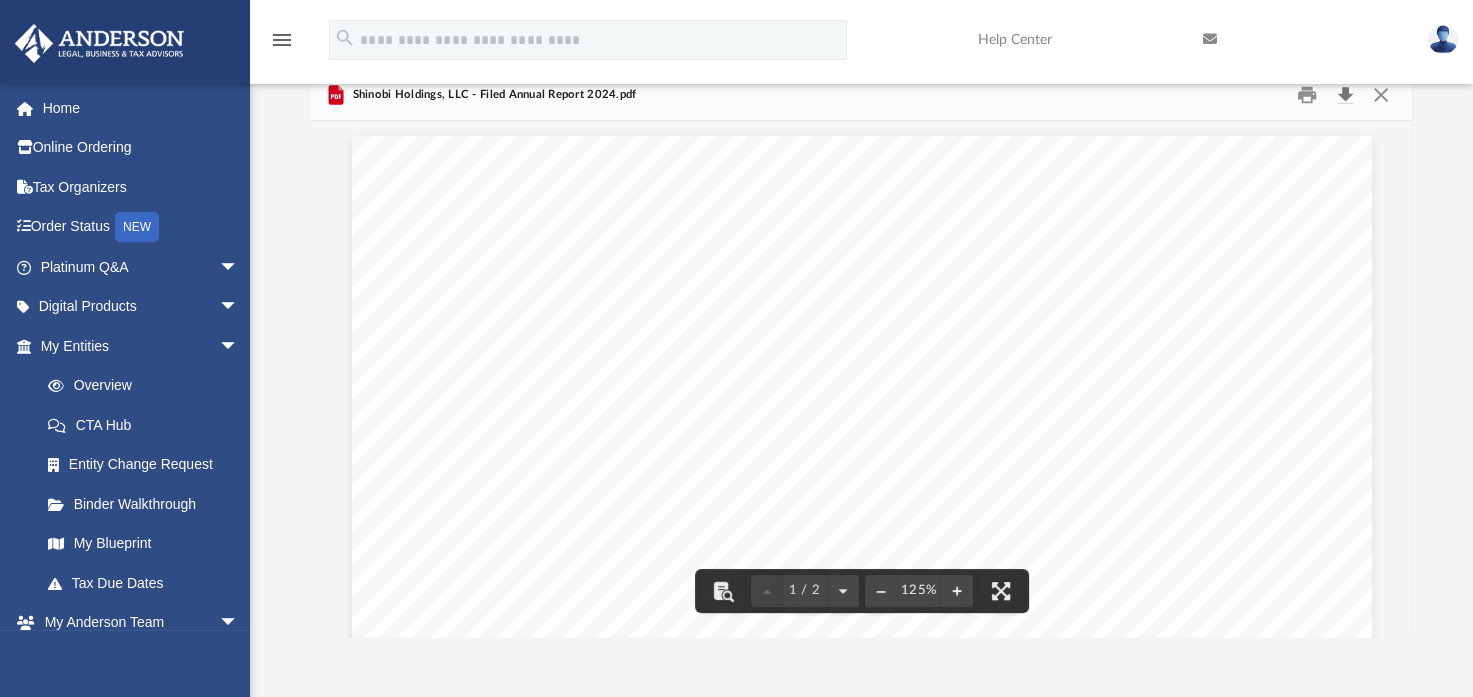 click at bounding box center (1345, 94) 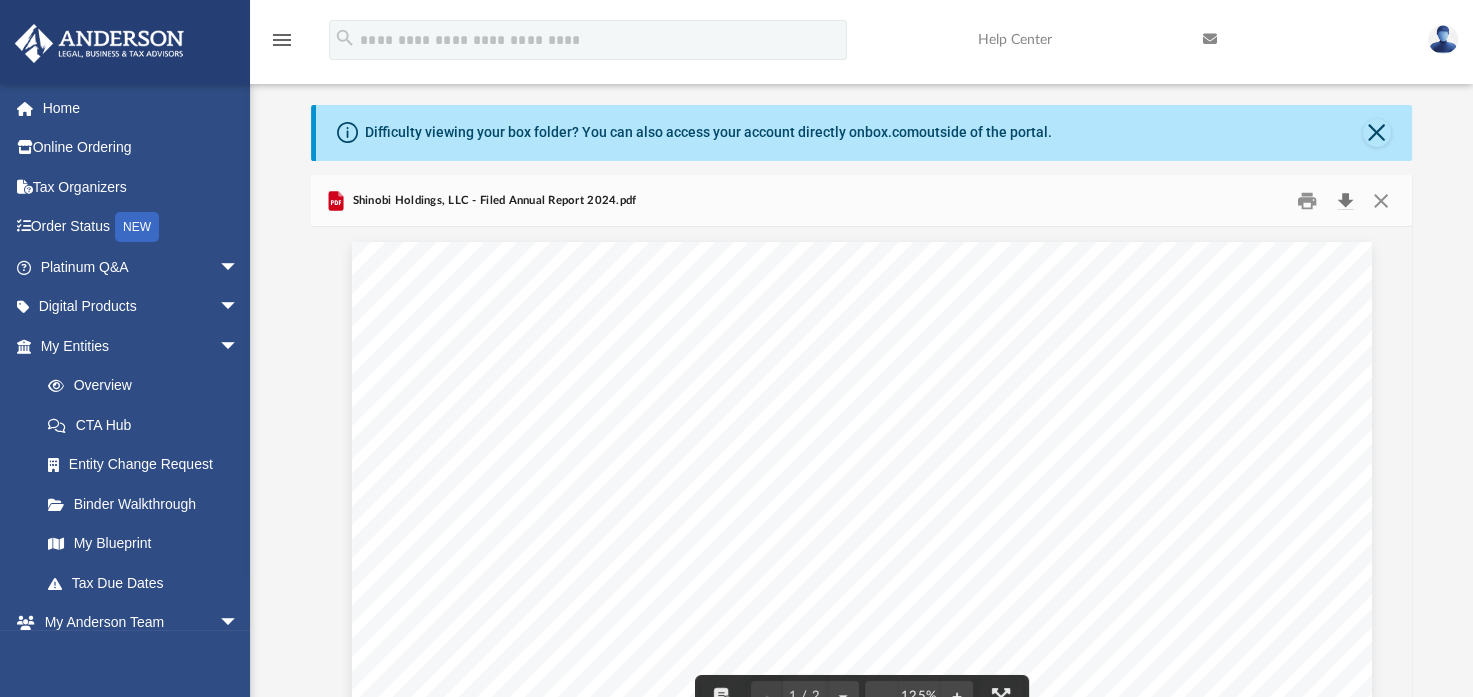 scroll, scrollTop: 0, scrollLeft: 0, axis: both 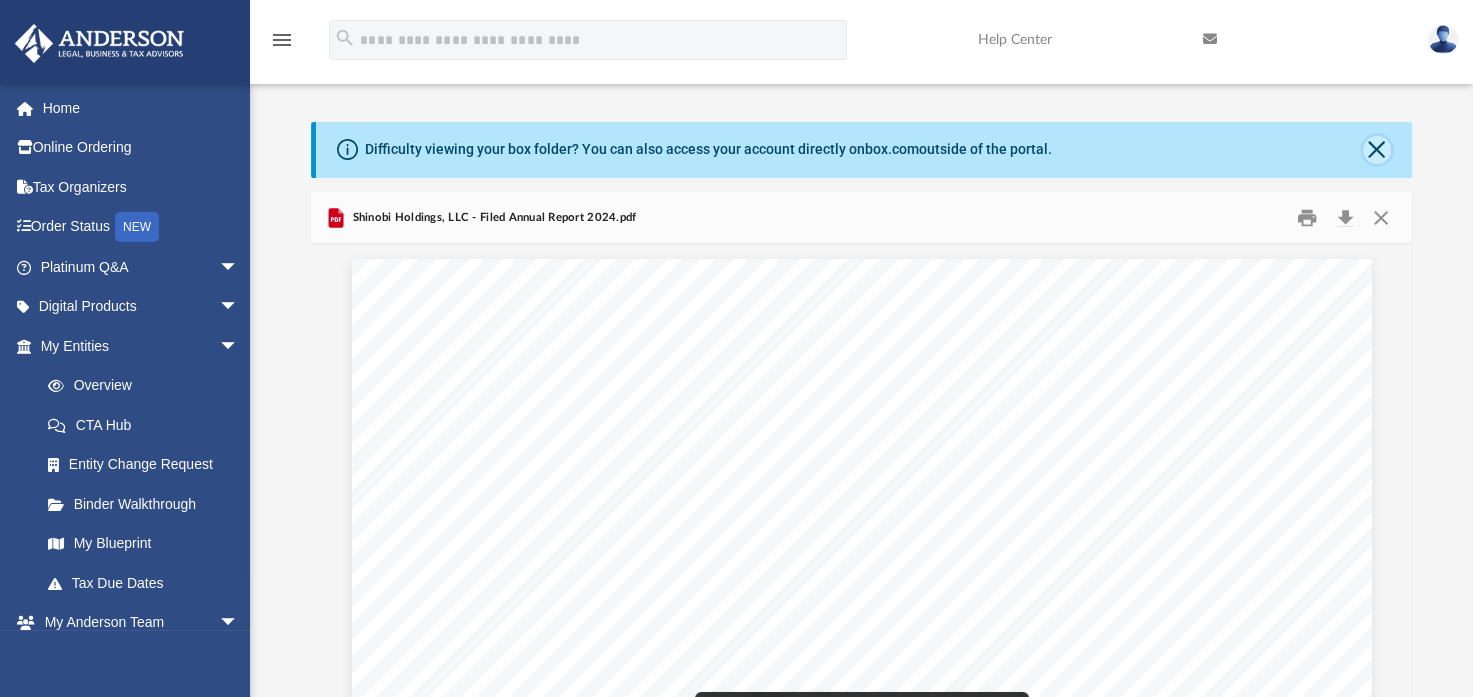 click 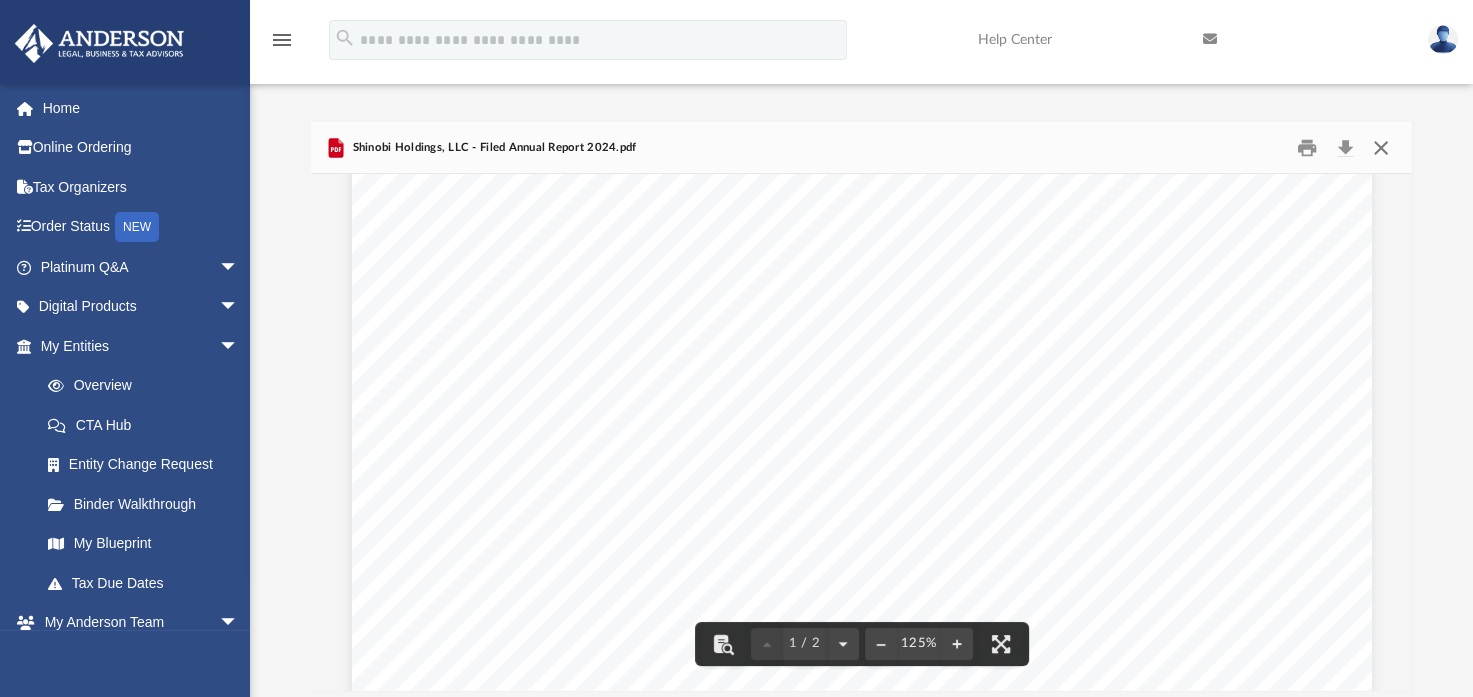 scroll, scrollTop: 498, scrollLeft: 0, axis: vertical 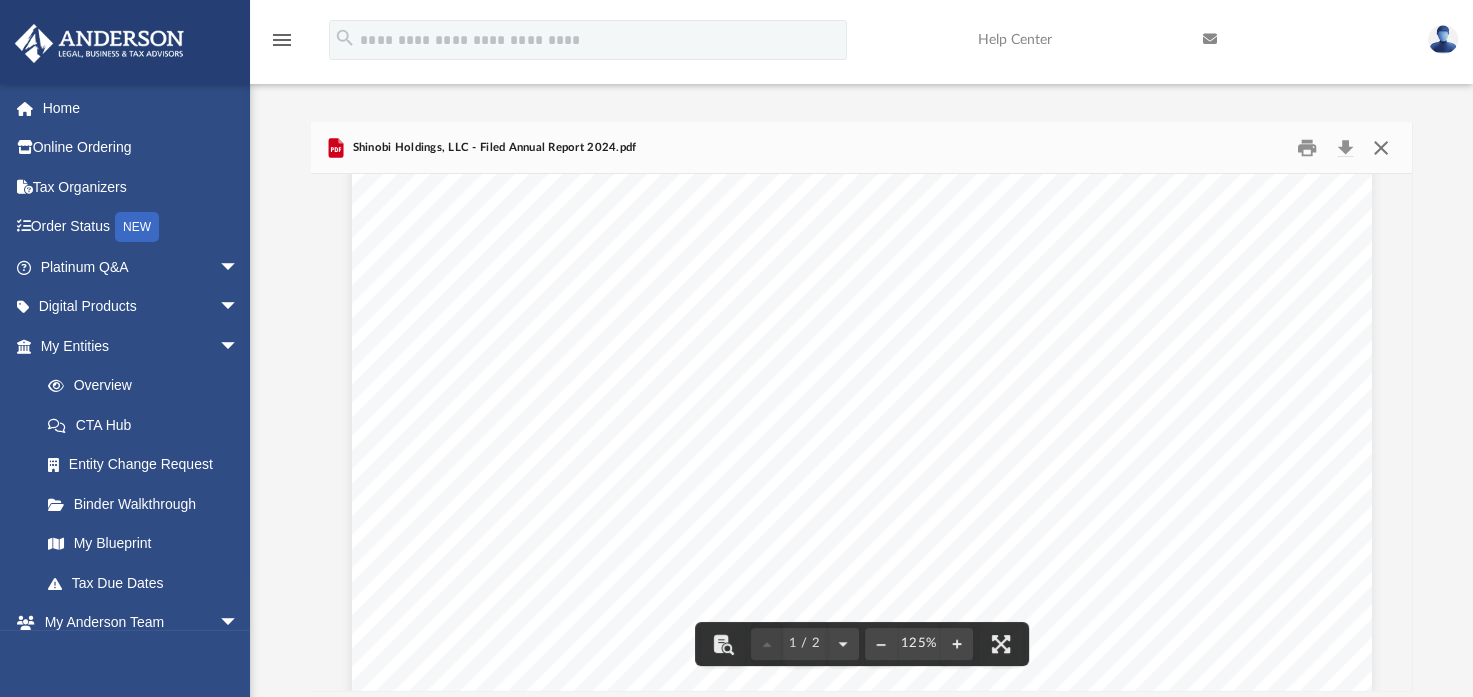 click at bounding box center (1380, 147) 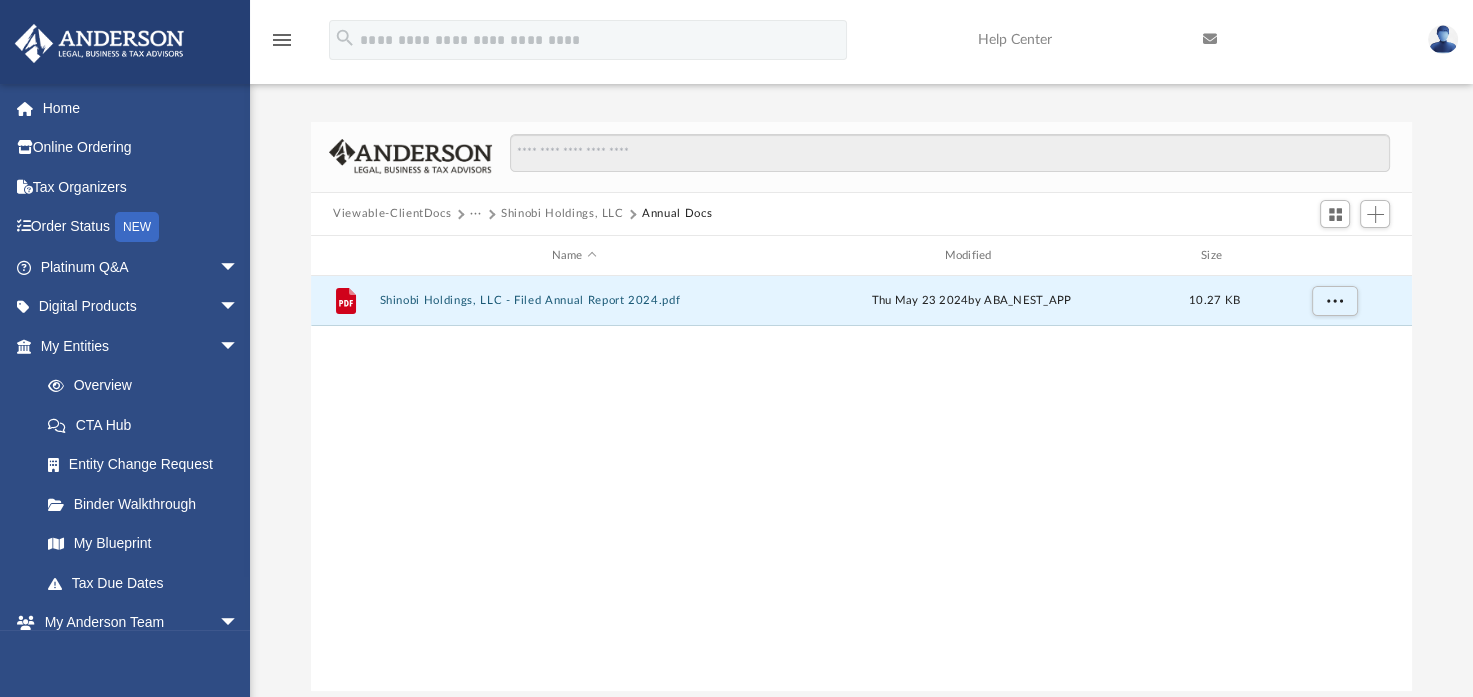 click on "Shinobi Holdings, LLC" at bounding box center [562, 214] 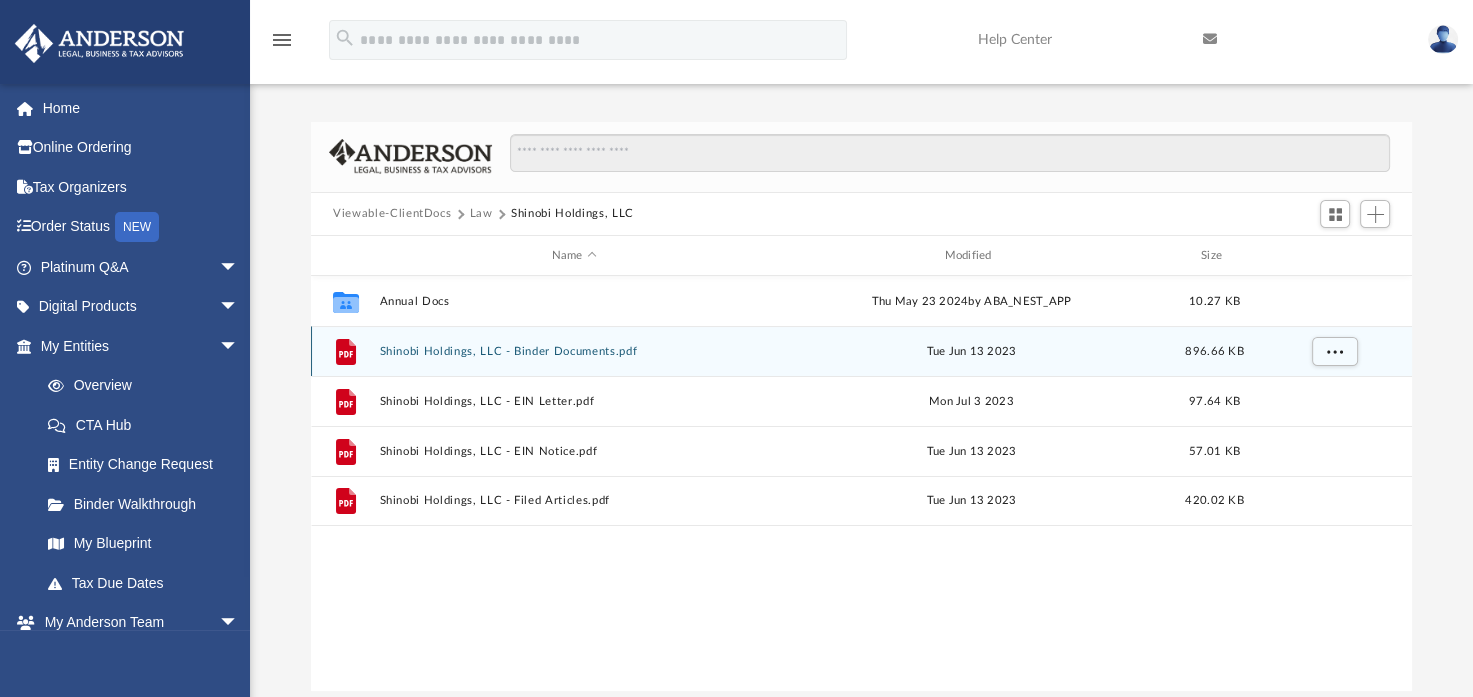 click on "Shinobi Holdings, LLC - Binder Documents.pdf" at bounding box center [574, 351] 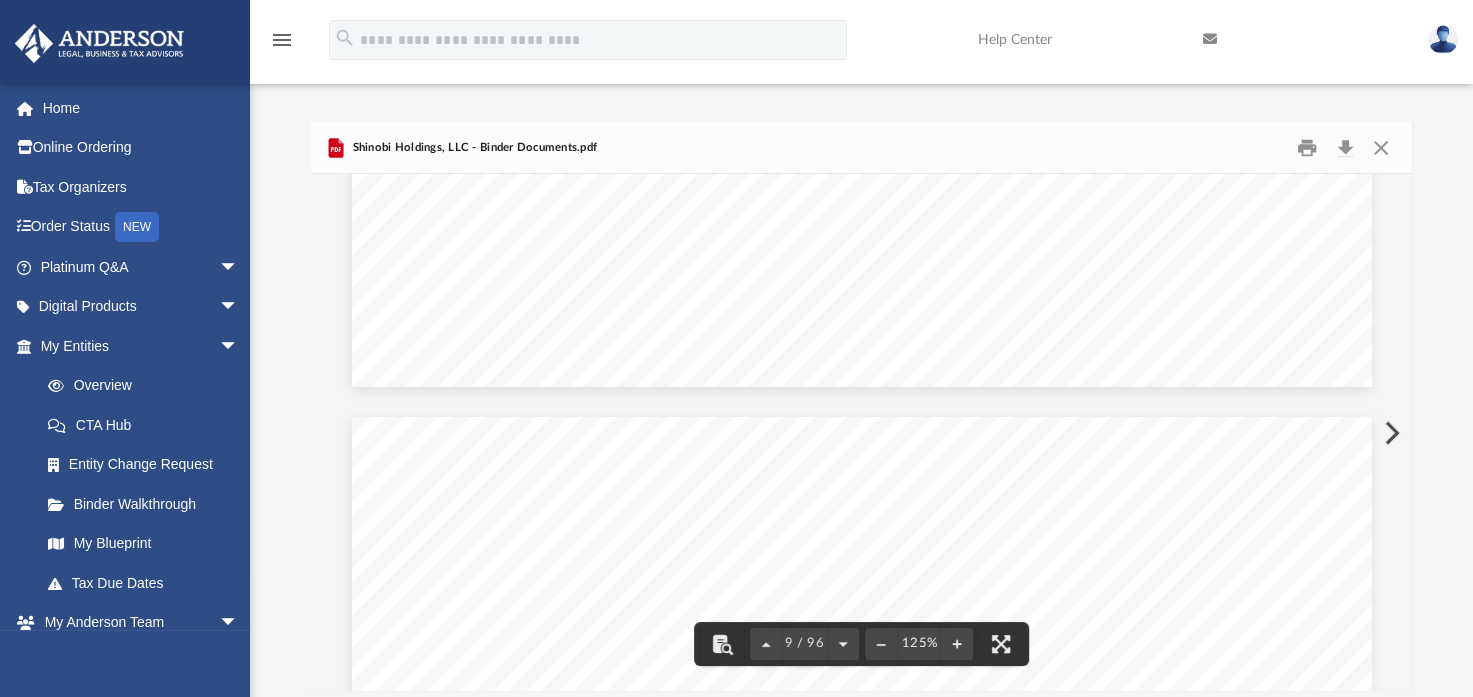 scroll, scrollTop: 10580, scrollLeft: 0, axis: vertical 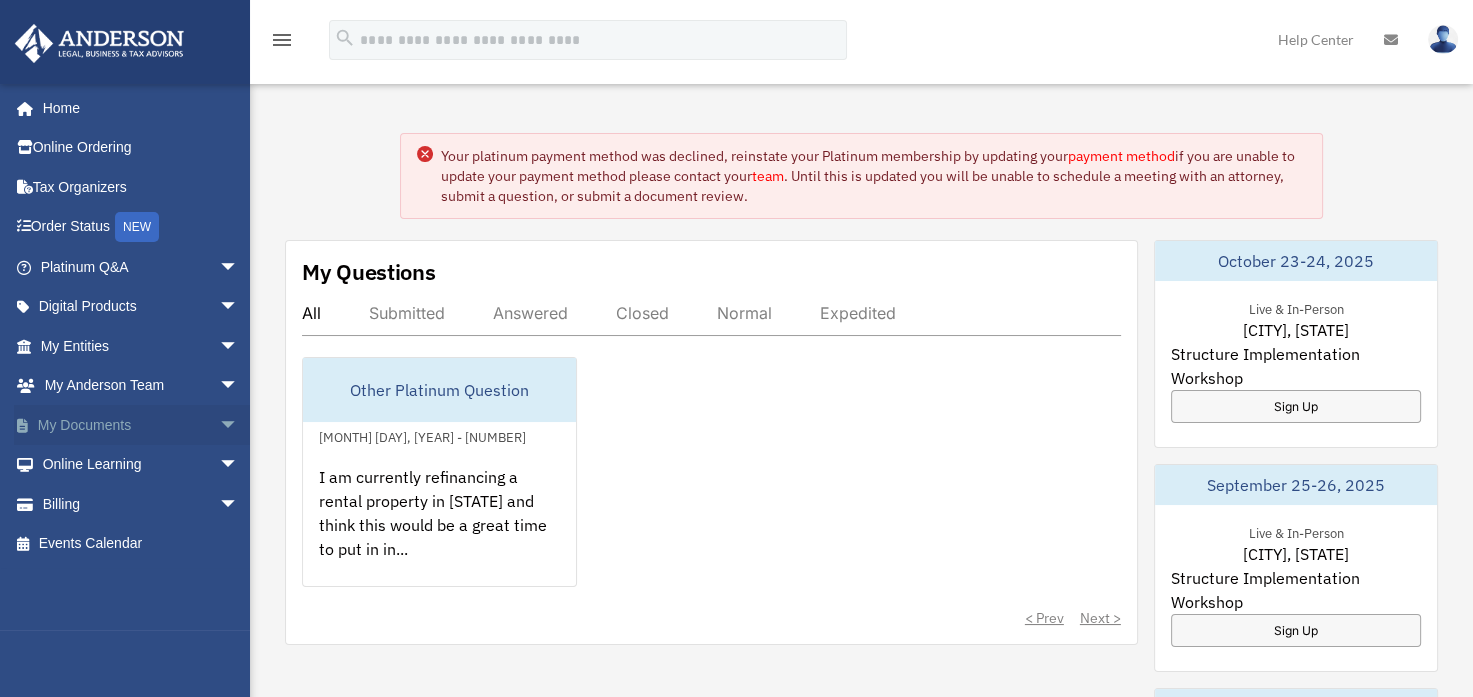 click on "arrow_drop_down" at bounding box center [239, 425] 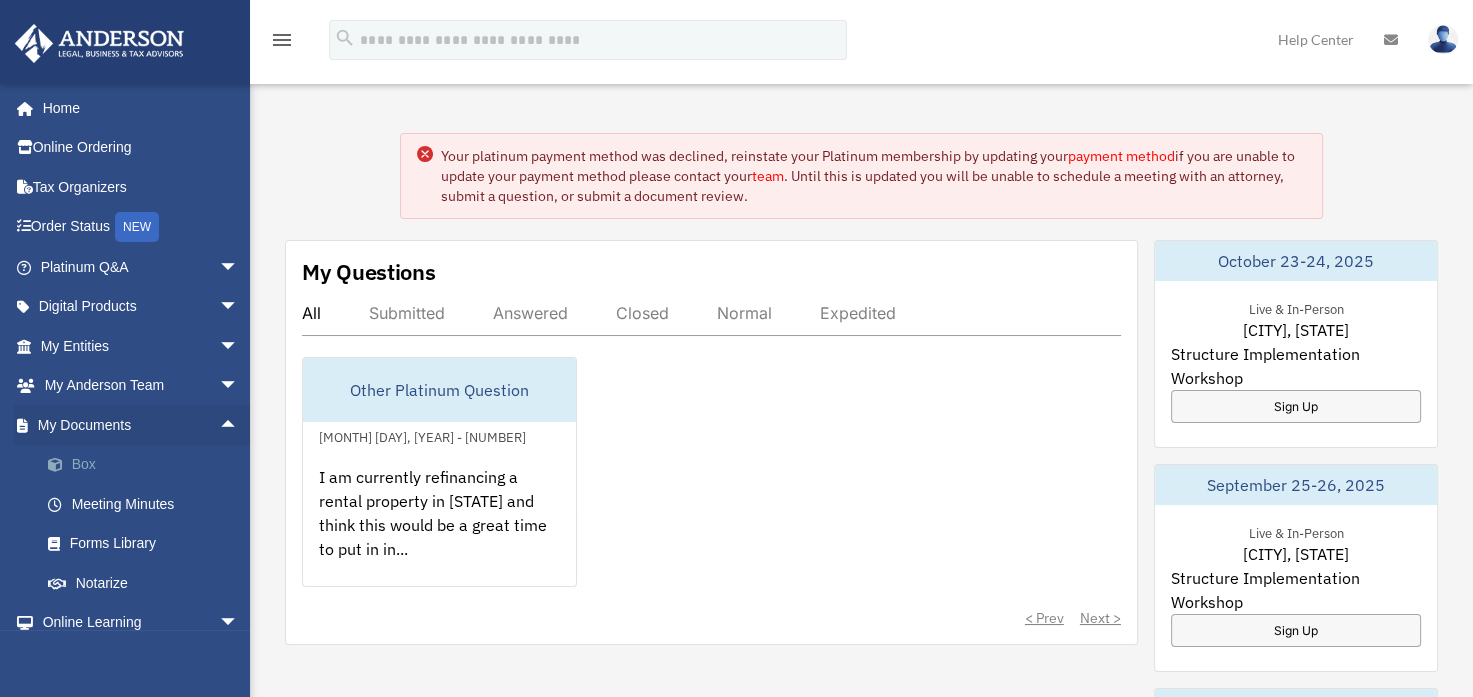 click on "Box" at bounding box center (148, 465) 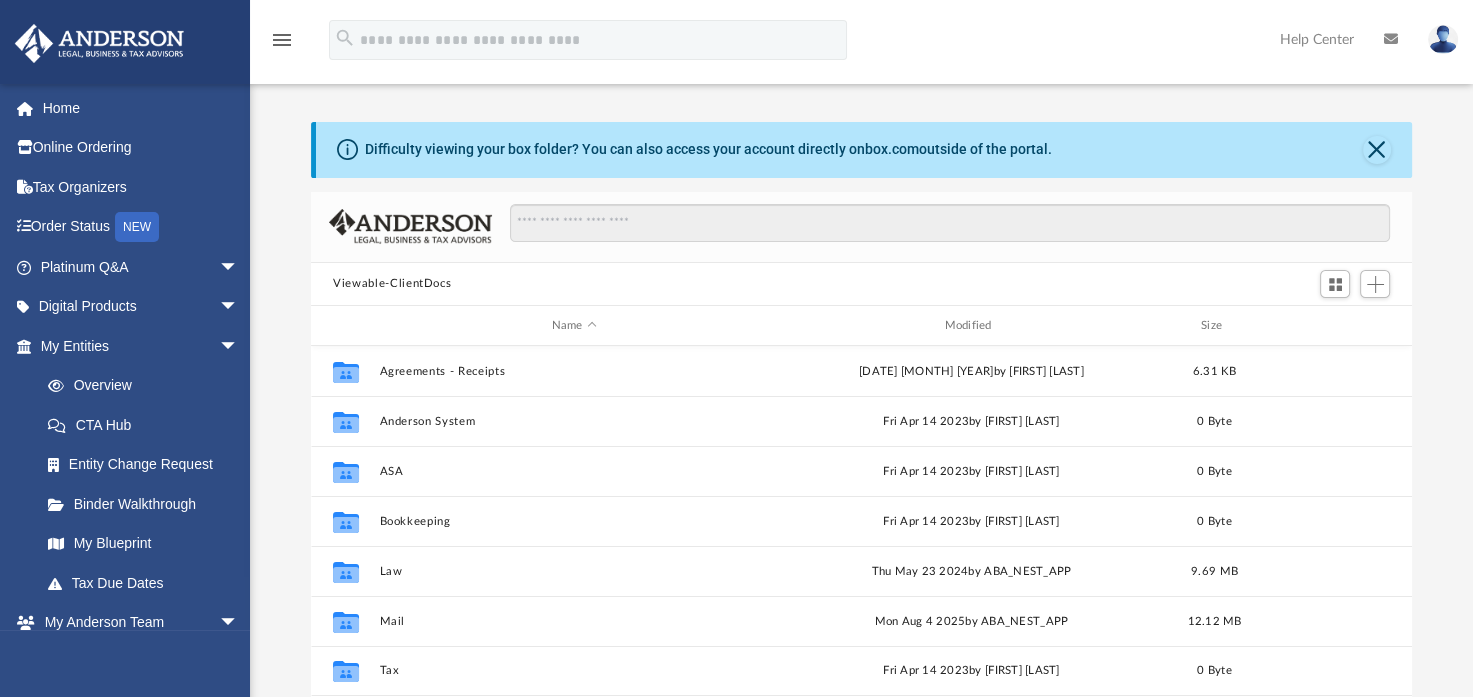 scroll, scrollTop: 29, scrollLeft: 0, axis: vertical 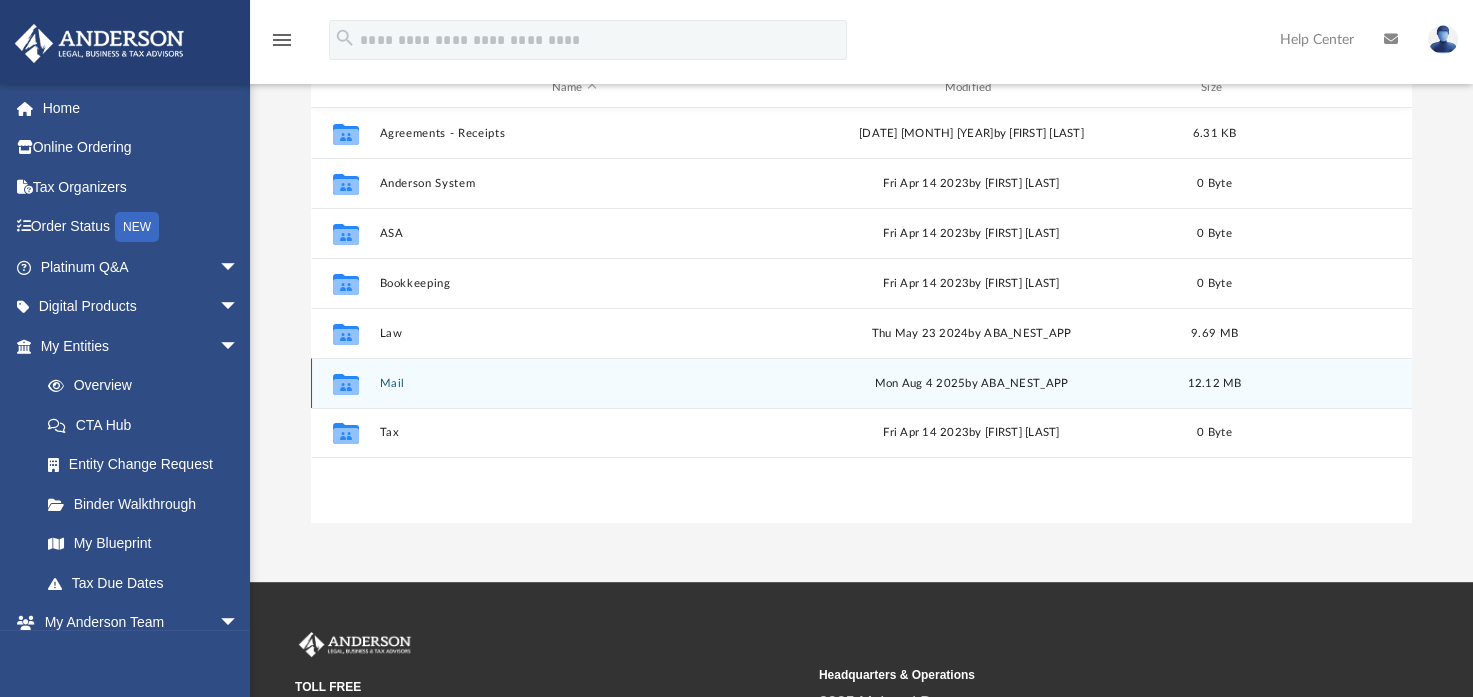 click on "Mail" at bounding box center (574, 383) 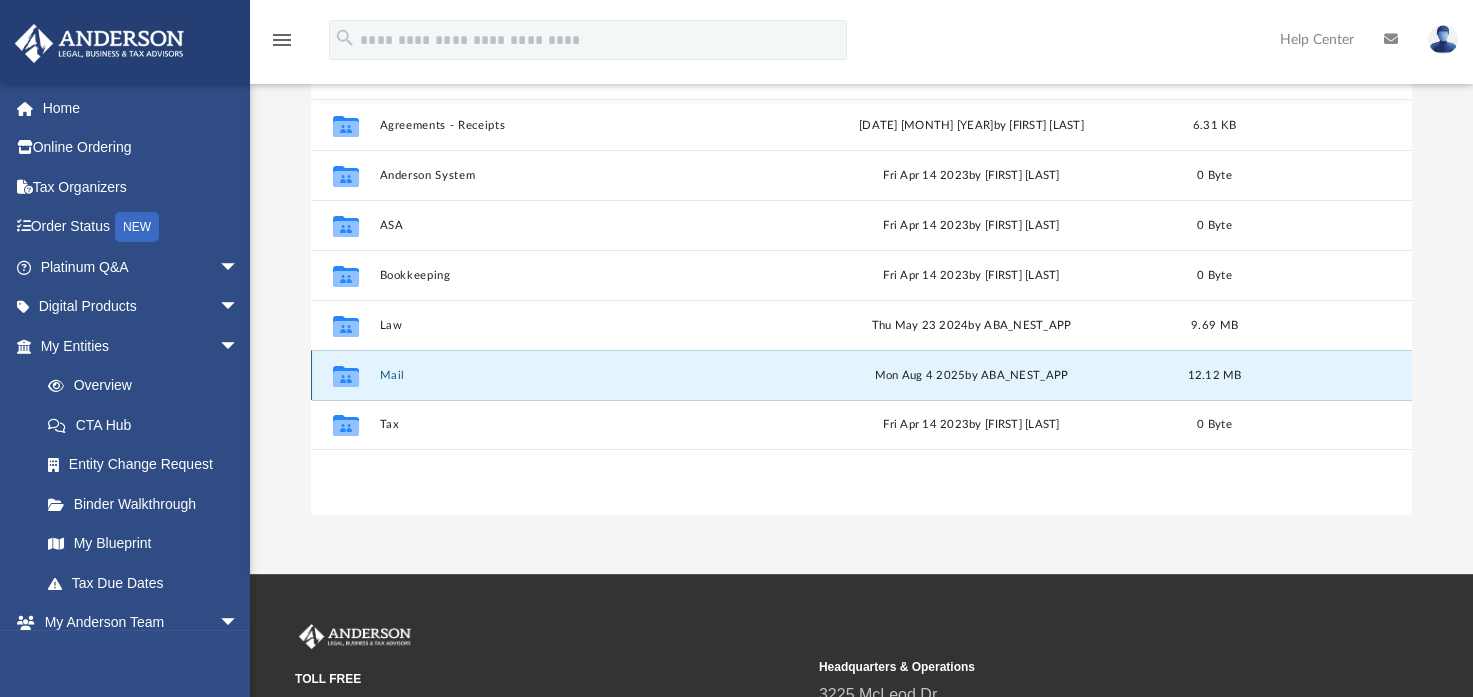 scroll, scrollTop: 248, scrollLeft: 0, axis: vertical 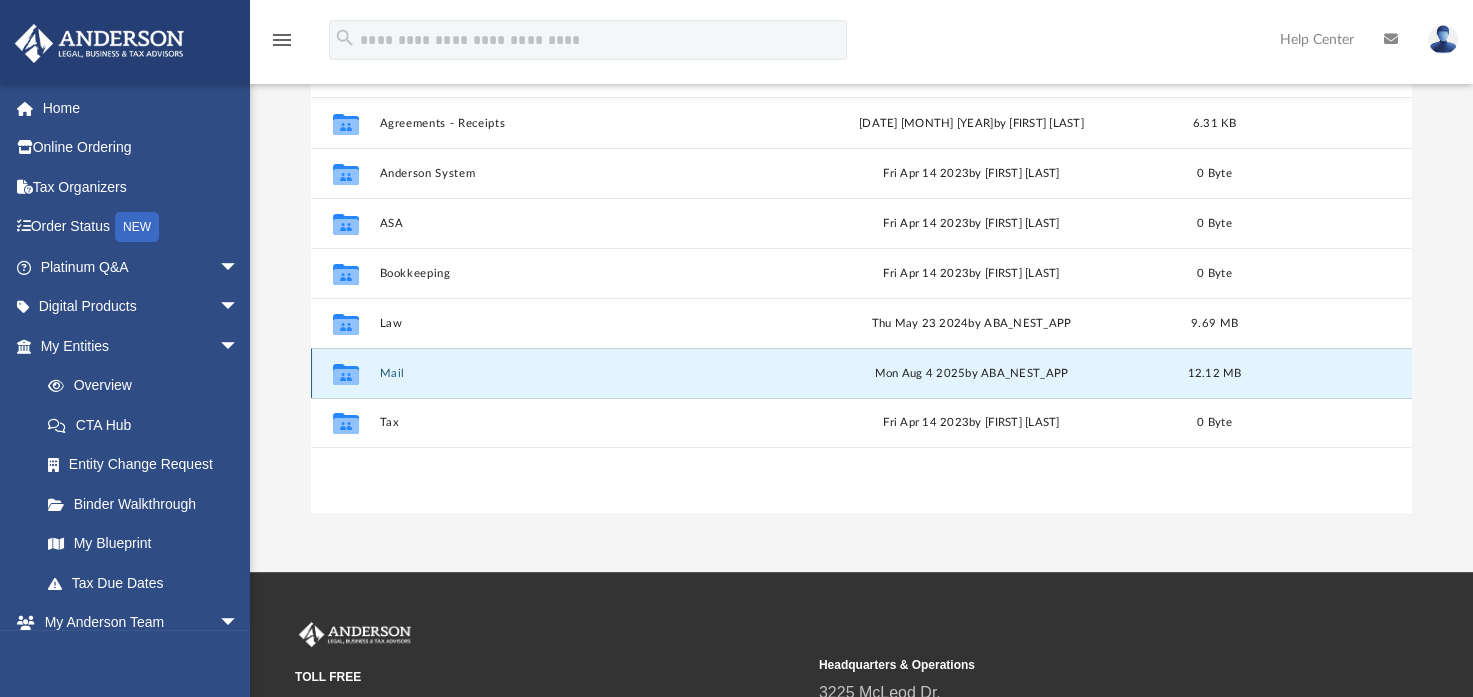 click on "Collaborated Folder Mail [DATE] [MONTH] [YEAR]  by [APP_NAME] [SIZE]" at bounding box center (861, 373) 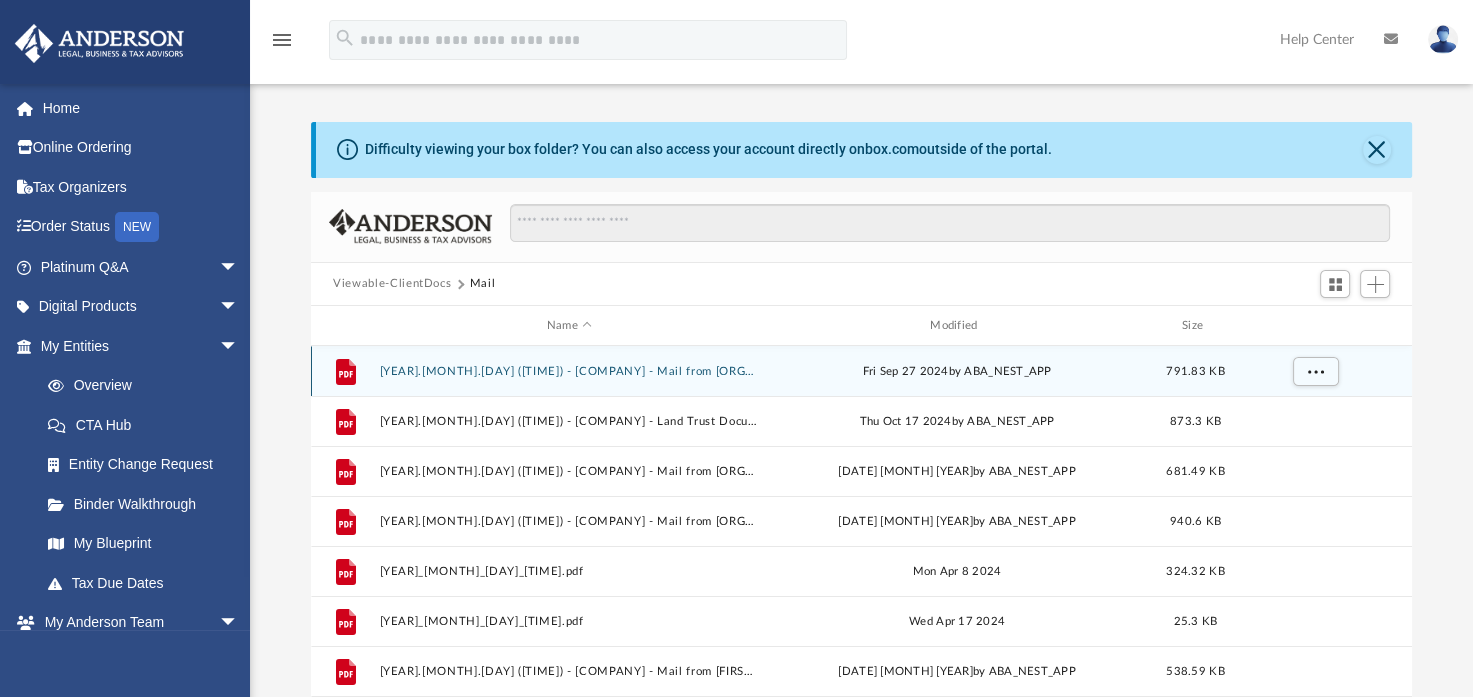 scroll, scrollTop: 0, scrollLeft: 0, axis: both 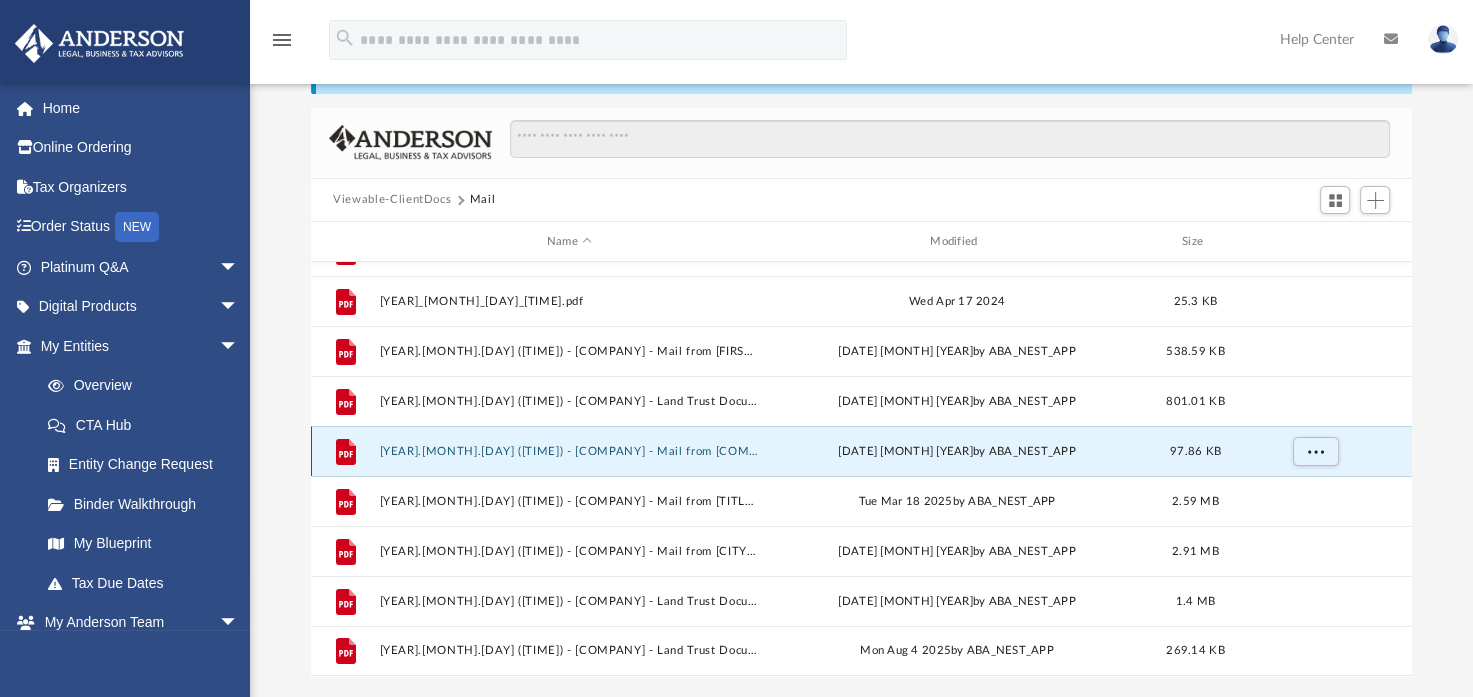 click on "[YEAR].[MONTH].[DAY] ([TIME]) - [COMPANY] - Mail from [COMPANY] [BANK].pdf" at bounding box center (569, 451) 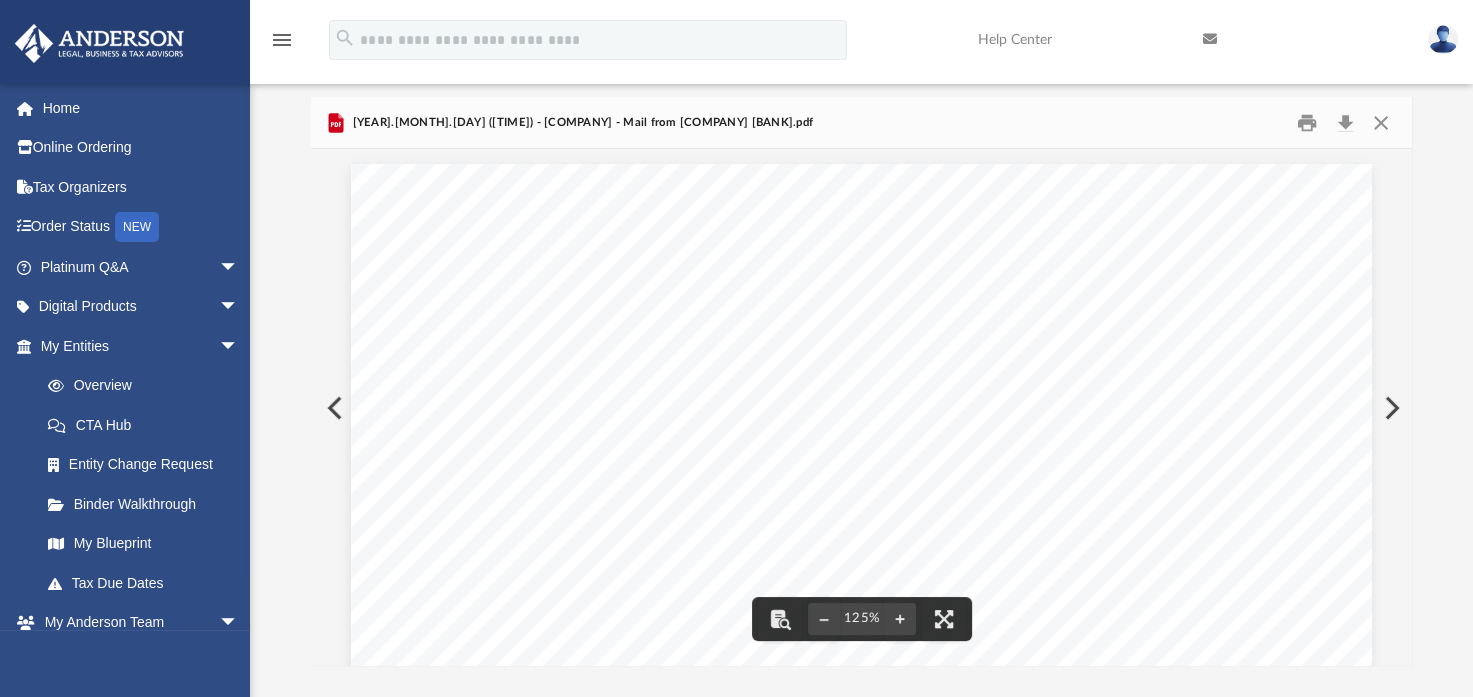 scroll, scrollTop: 95, scrollLeft: 0, axis: vertical 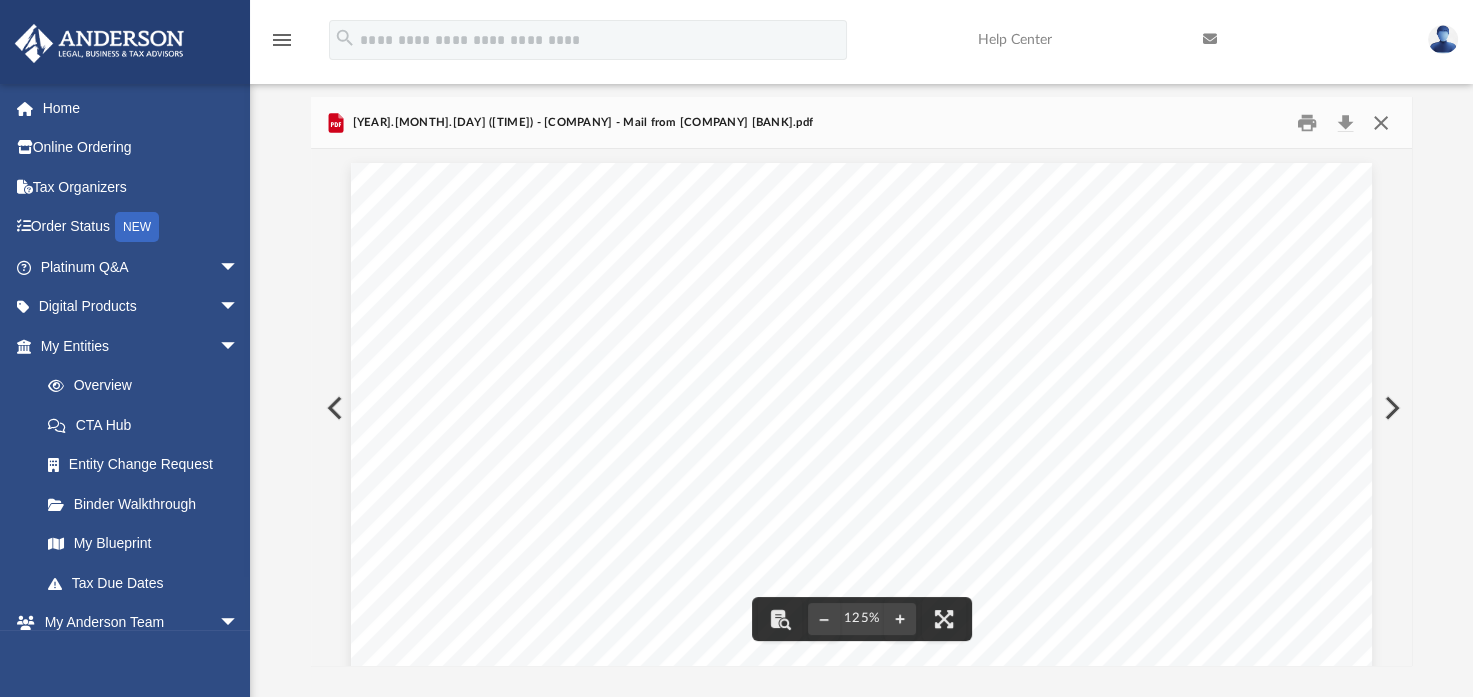 click at bounding box center (1380, 122) 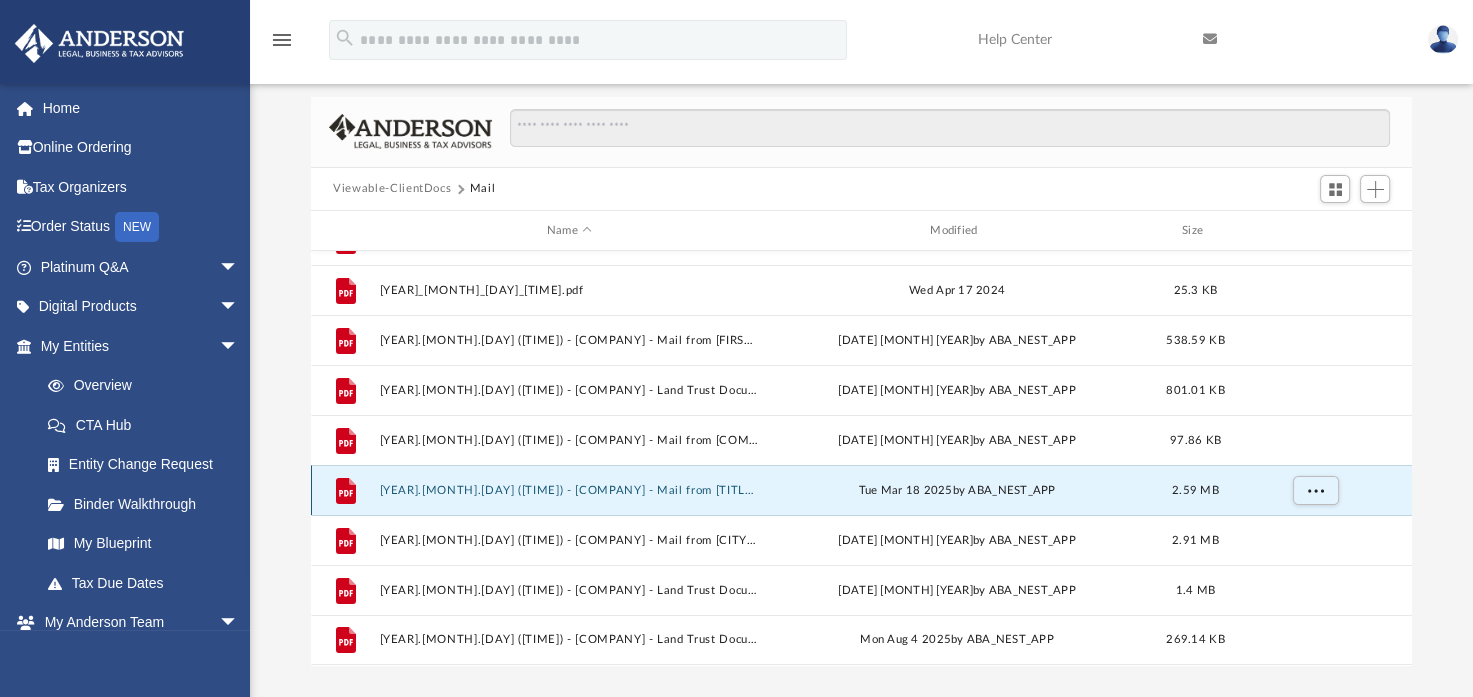 click on "2025.03.18 (13:45:42) - Bungalow 7, LLC - Mail from Ms. Secrist.pdf" at bounding box center [569, 490] 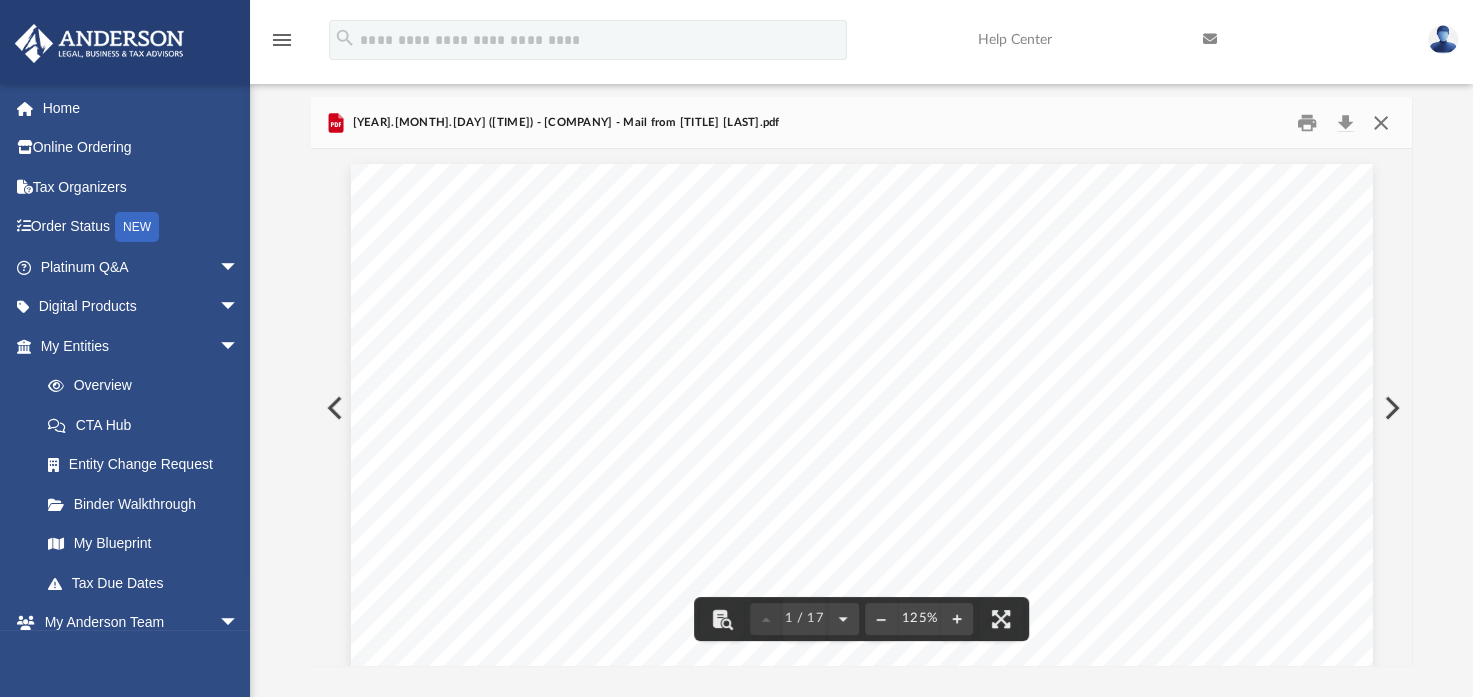 click at bounding box center (1380, 122) 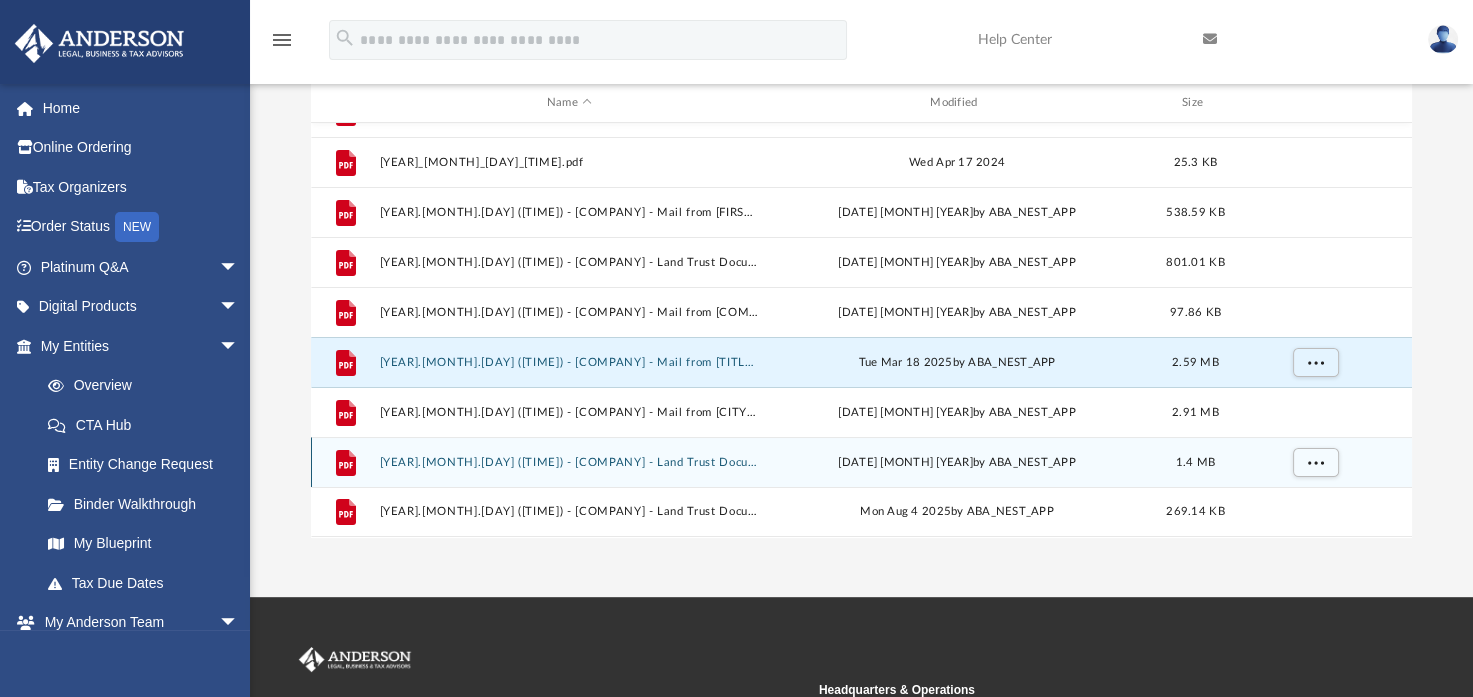 scroll, scrollTop: 222, scrollLeft: 0, axis: vertical 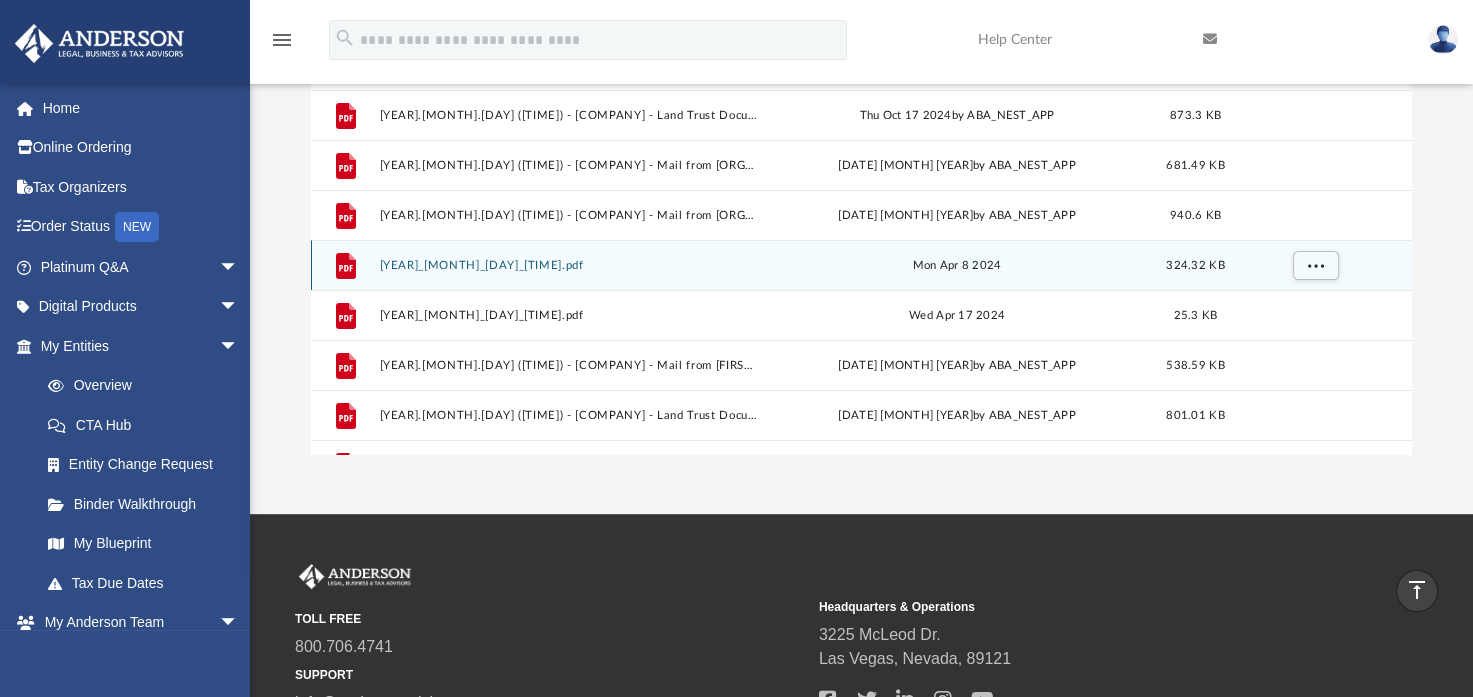 click on "File 2024_04_08_10_56_01.pdf Mon Apr 8 2024 324.32 KB" at bounding box center (861, 265) 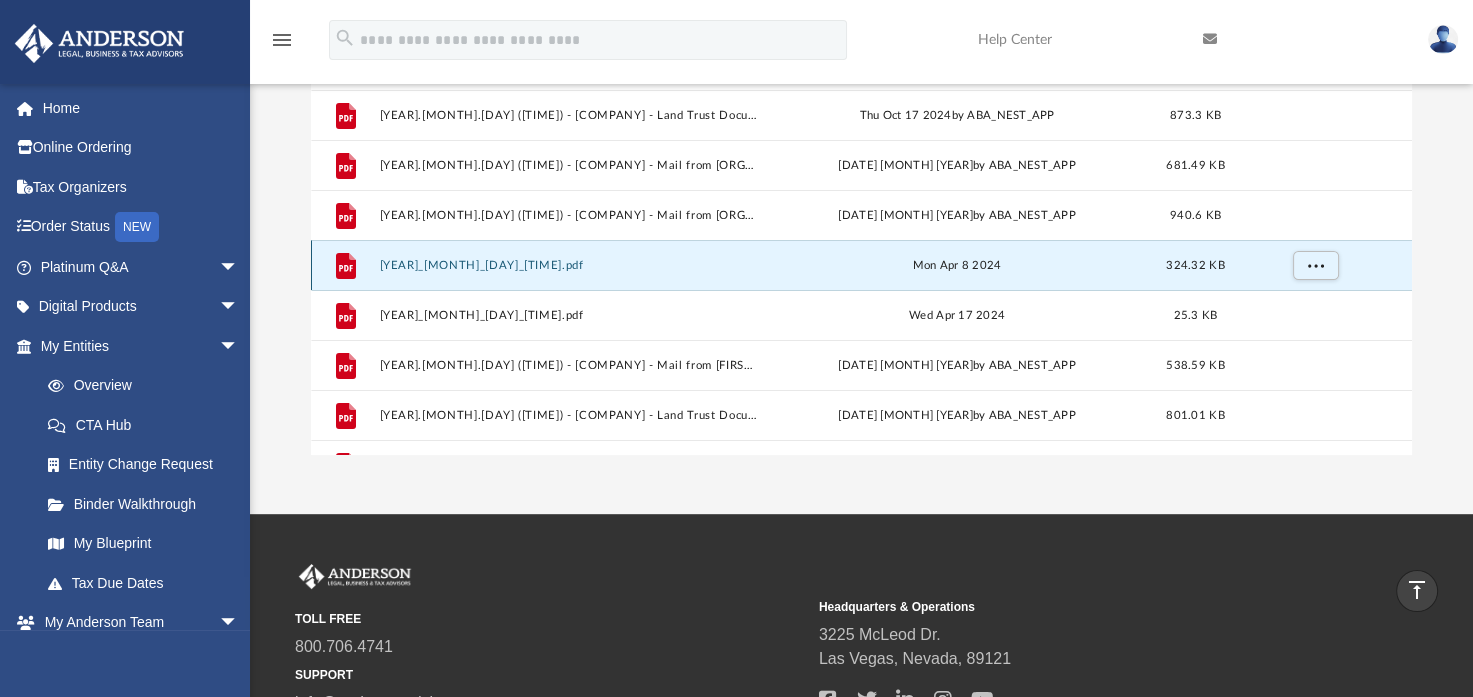 click on "2024_04_08_10_56_01.pdf" at bounding box center [569, 265] 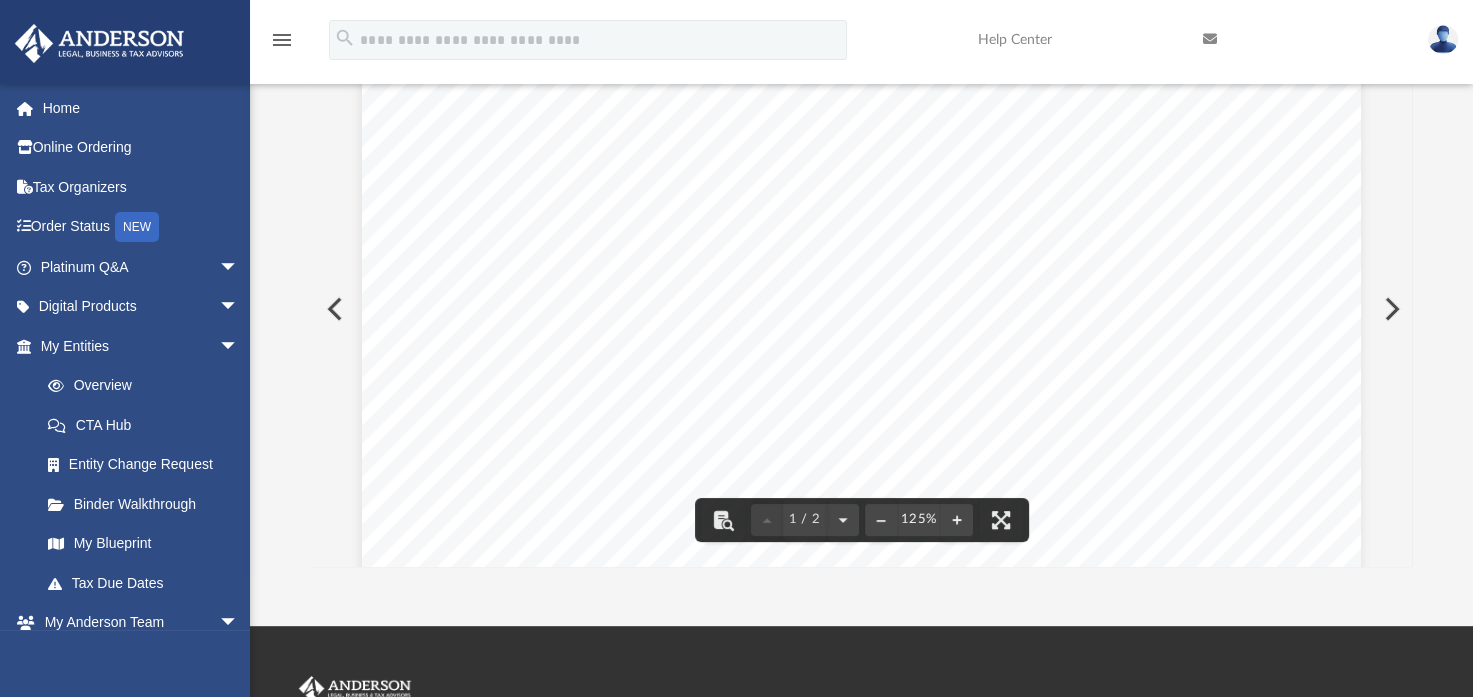 scroll, scrollTop: 1, scrollLeft: 0, axis: vertical 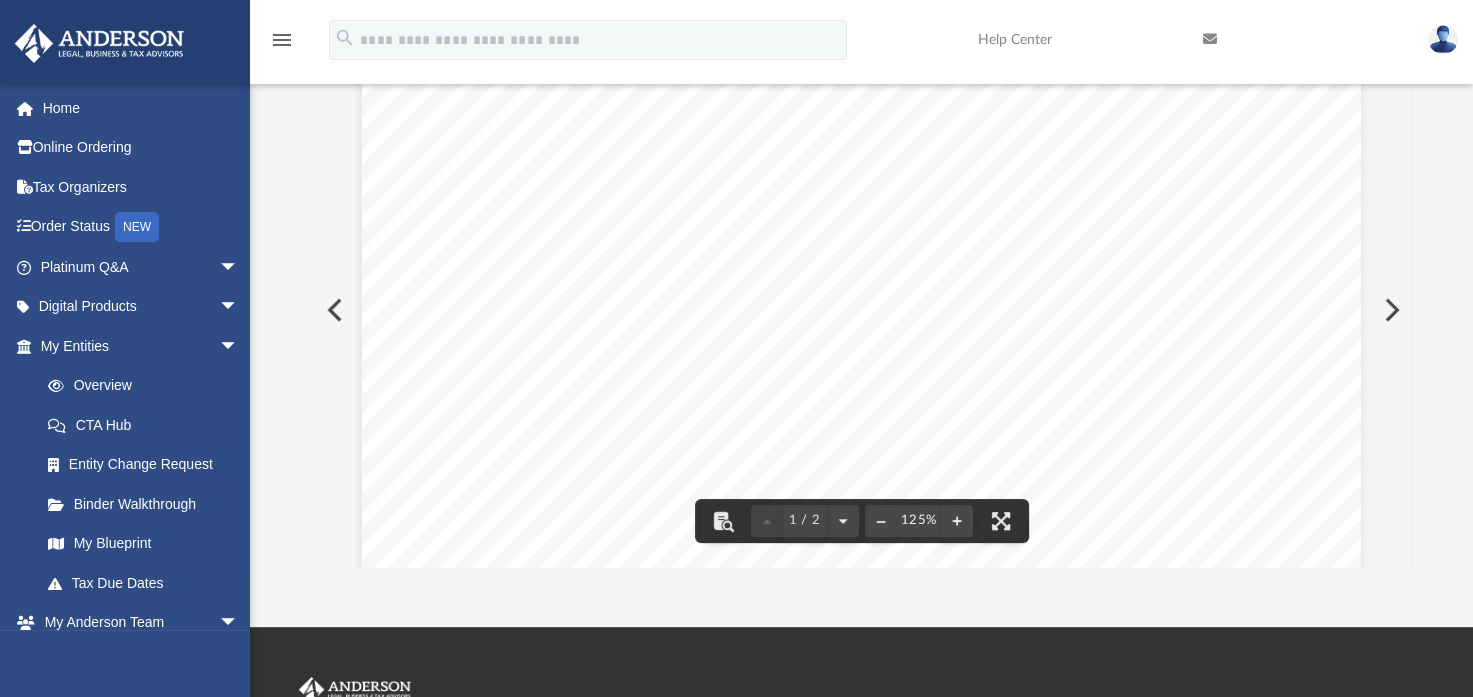 click at bounding box center (333, 310) 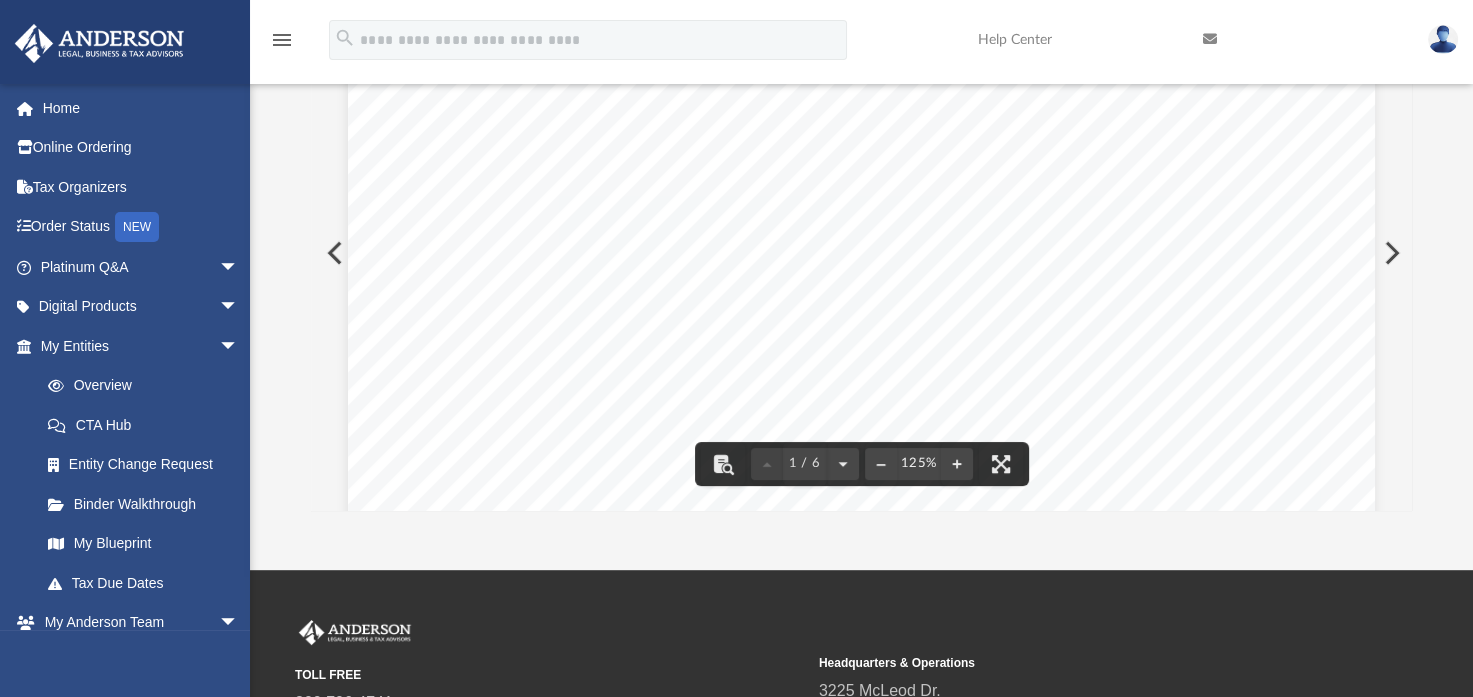 scroll, scrollTop: 248, scrollLeft: 0, axis: vertical 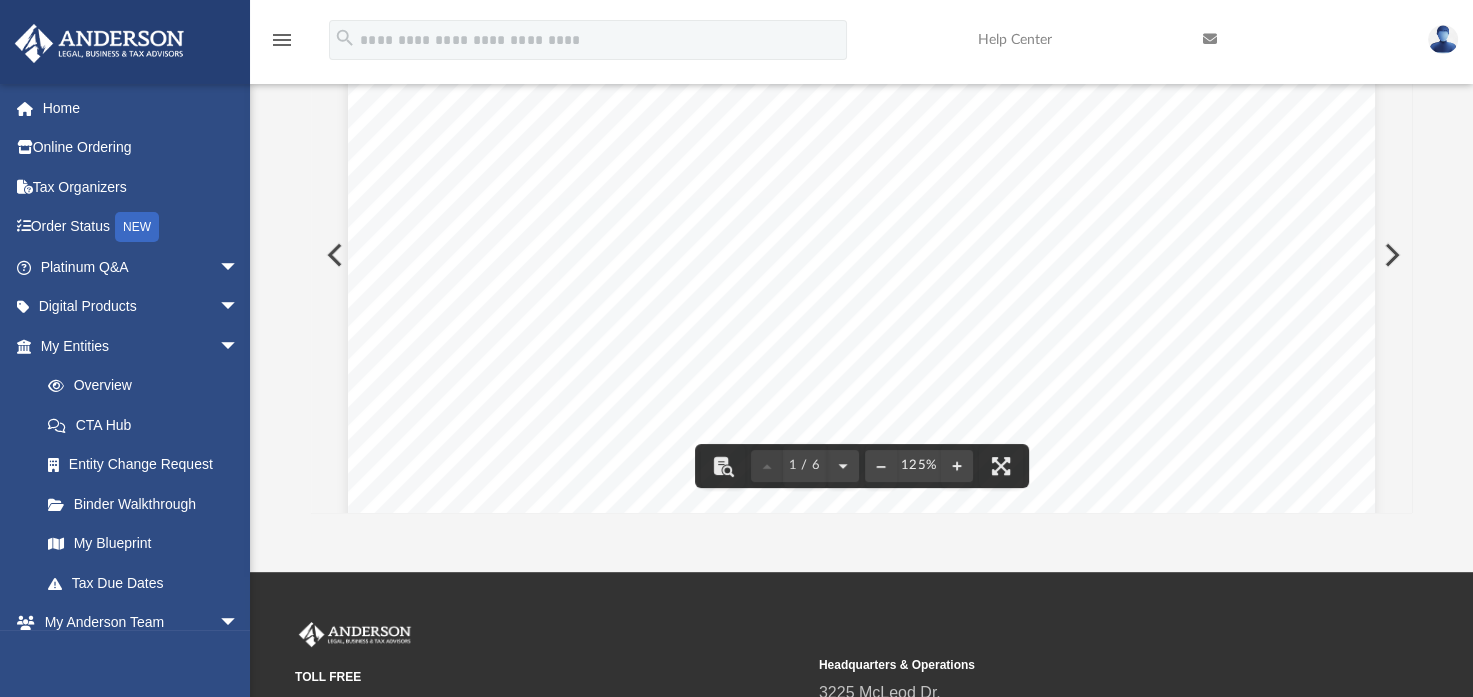click at bounding box center [1390, 255] 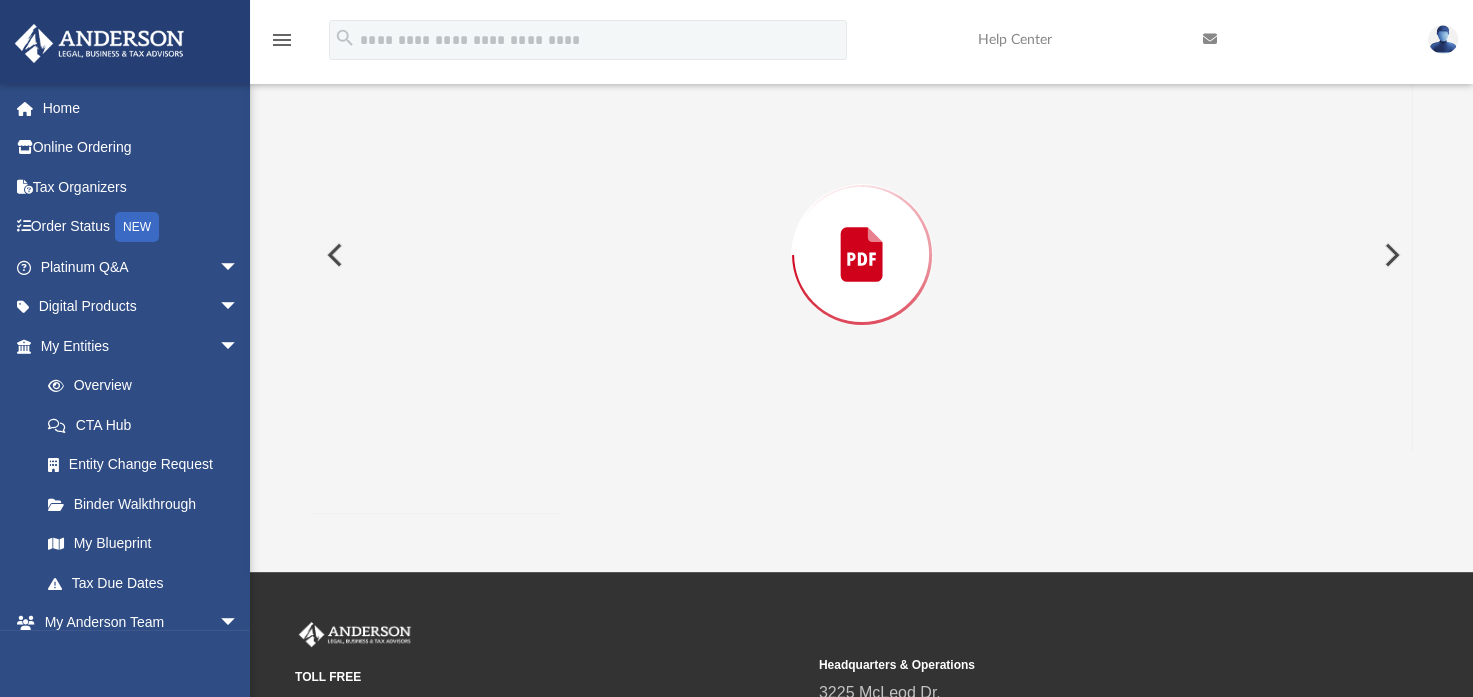 scroll, scrollTop: 194, scrollLeft: 0, axis: vertical 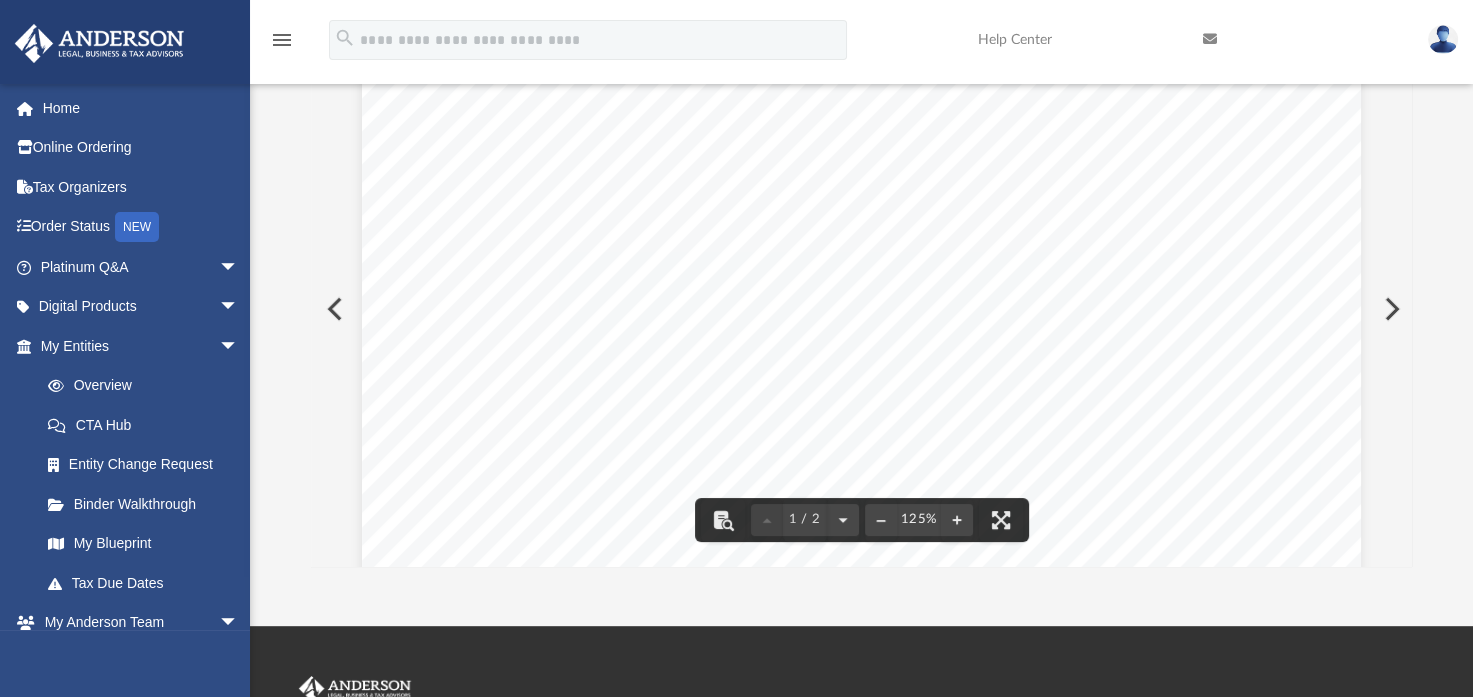 click at bounding box center (1390, 309) 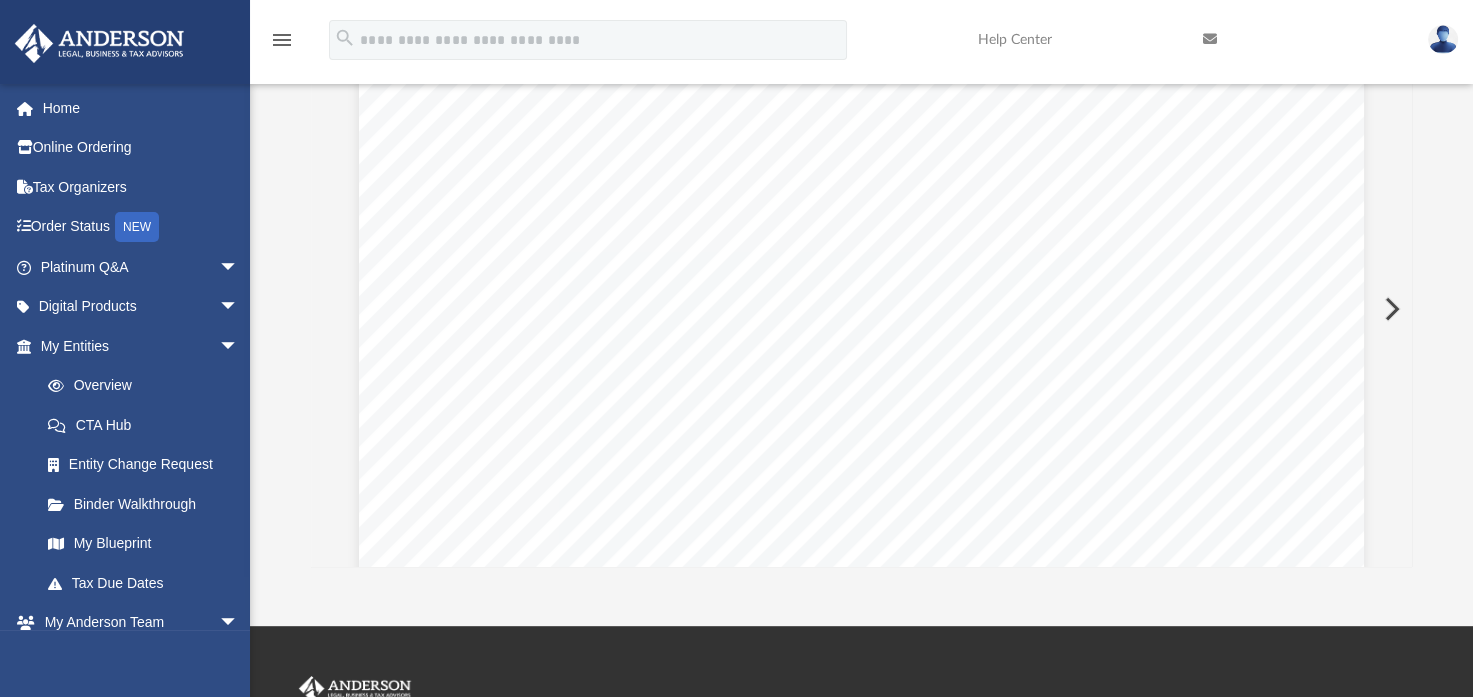 click at bounding box center (1390, 309) 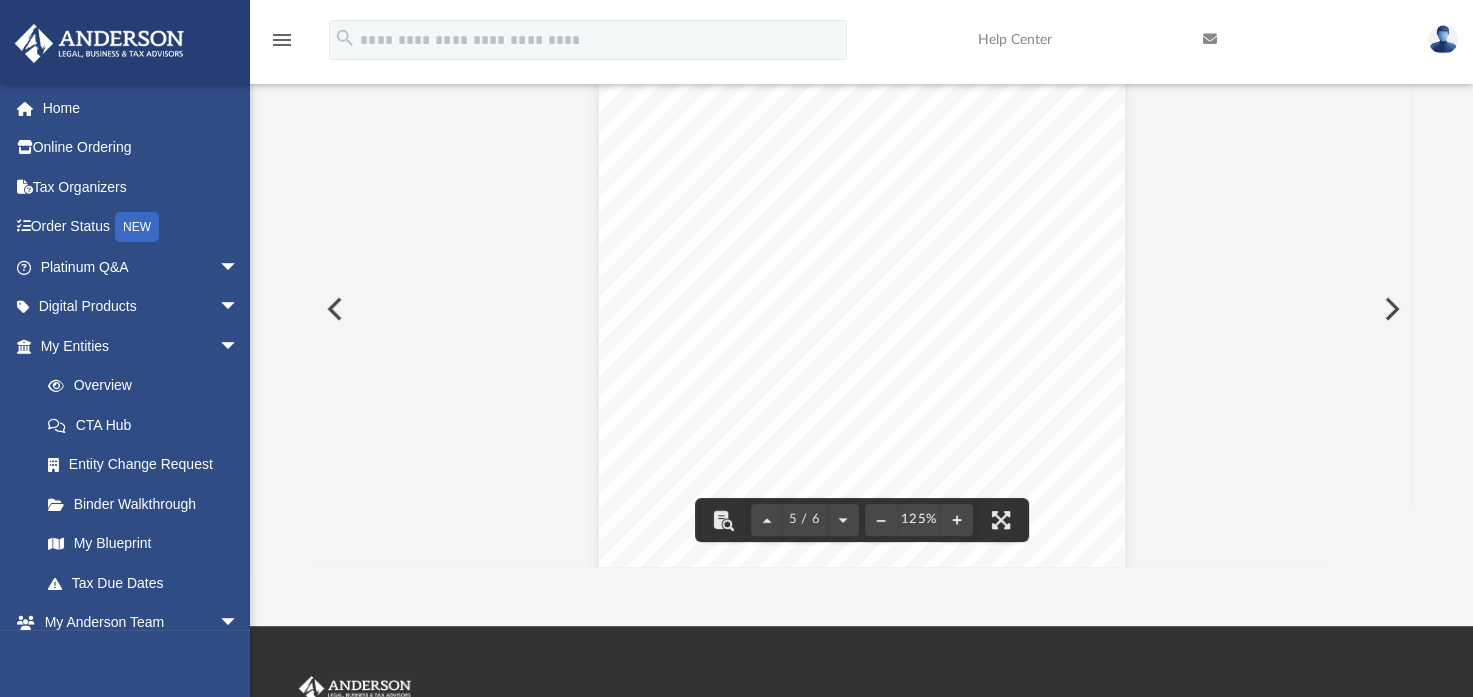 scroll, scrollTop: 5613, scrollLeft: 0, axis: vertical 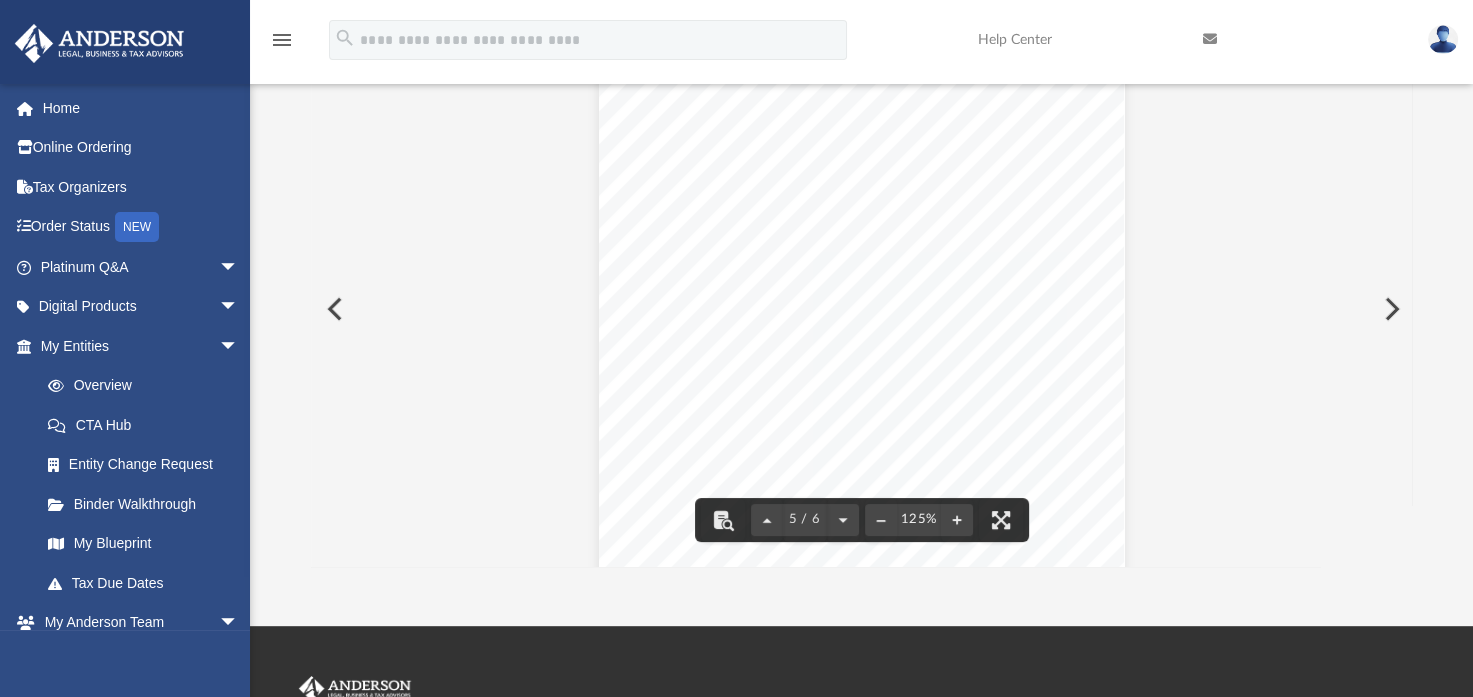 click at bounding box center [1390, 309] 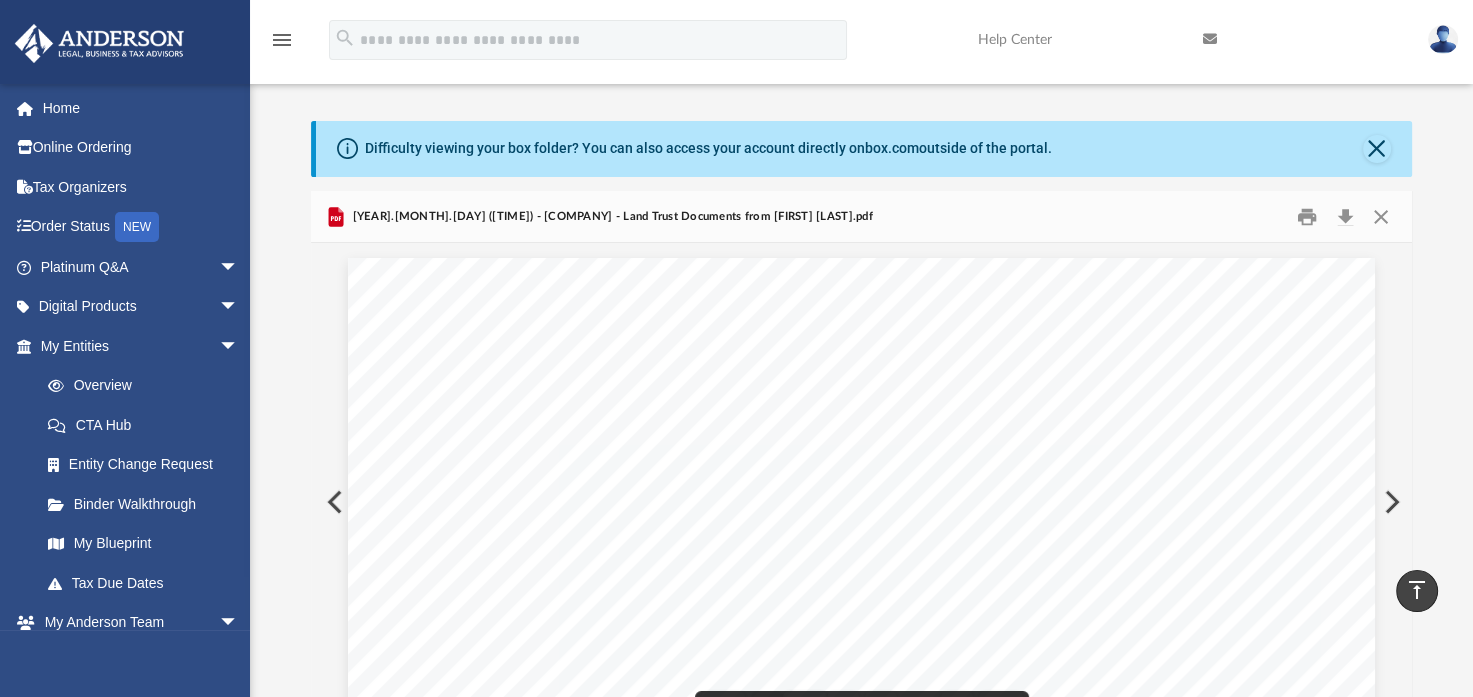 scroll, scrollTop: 0, scrollLeft: 0, axis: both 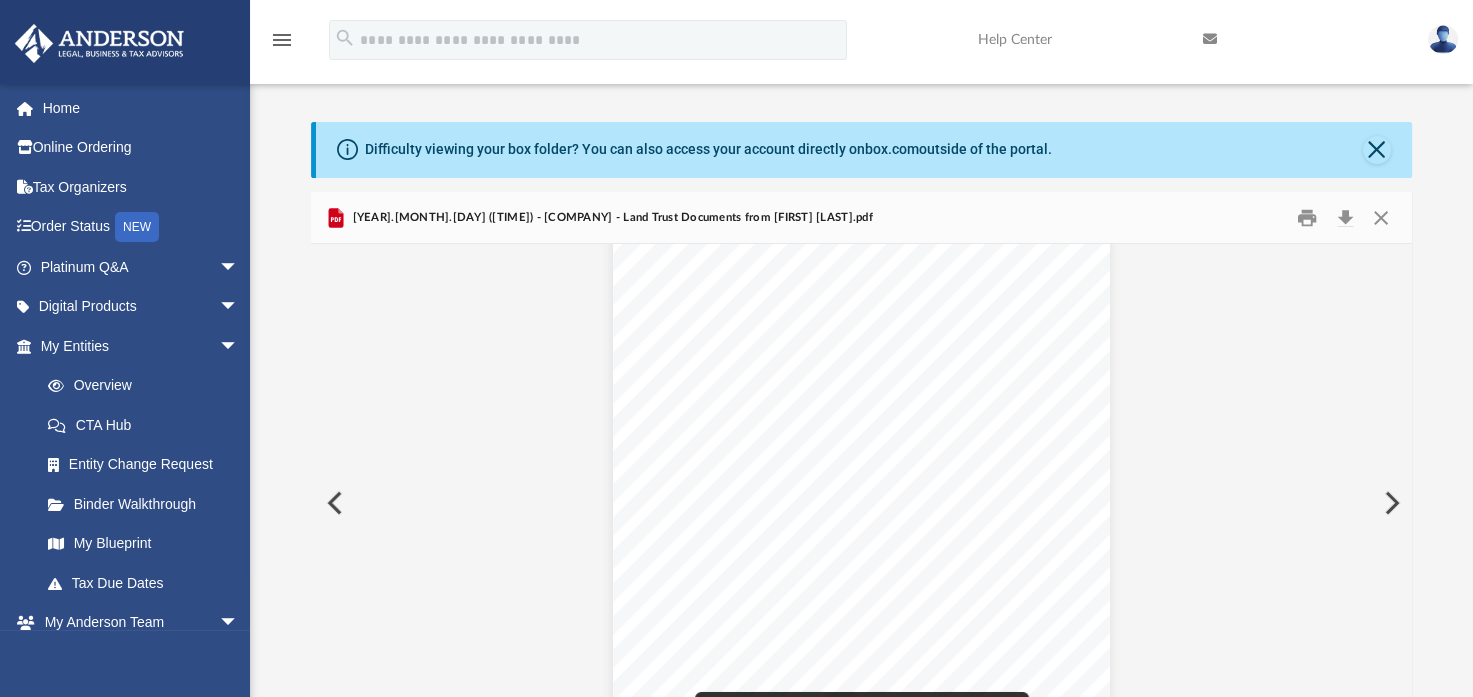 click at bounding box center (1390, 503) 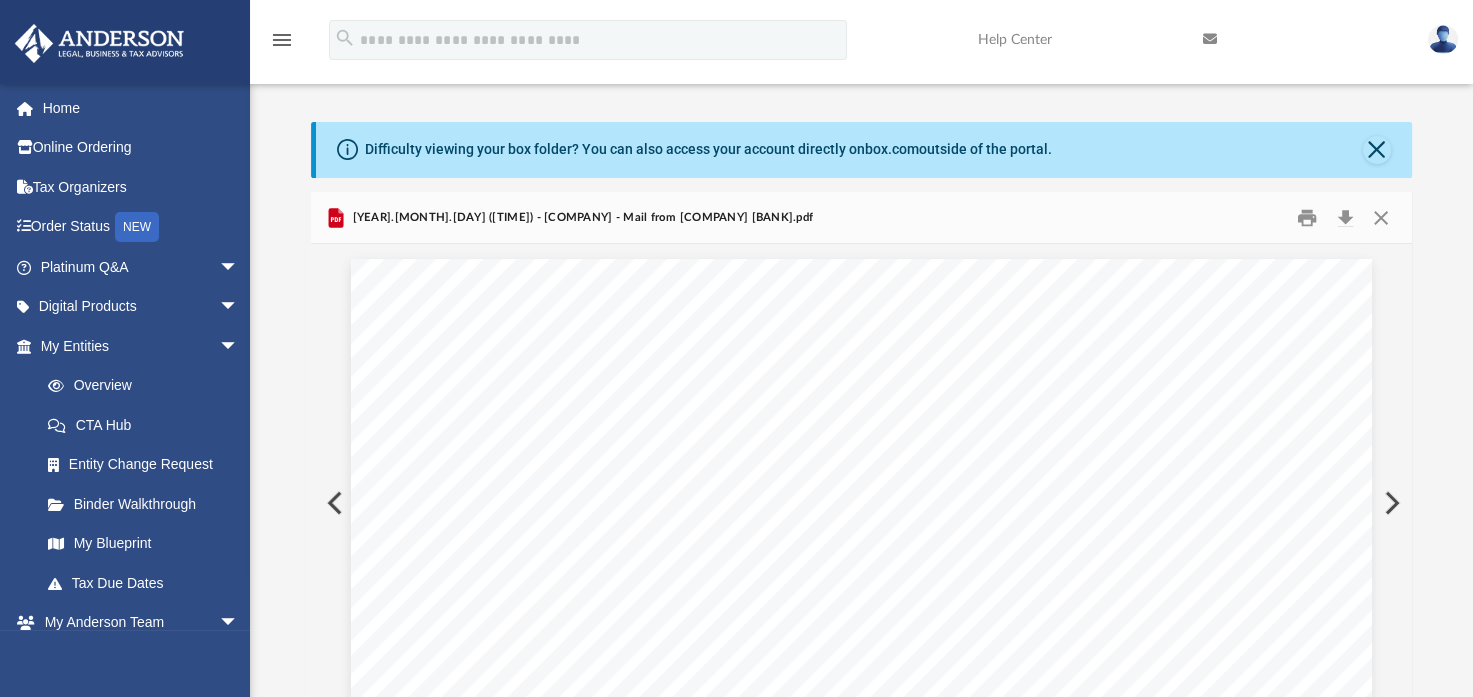 scroll, scrollTop: 65, scrollLeft: 0, axis: vertical 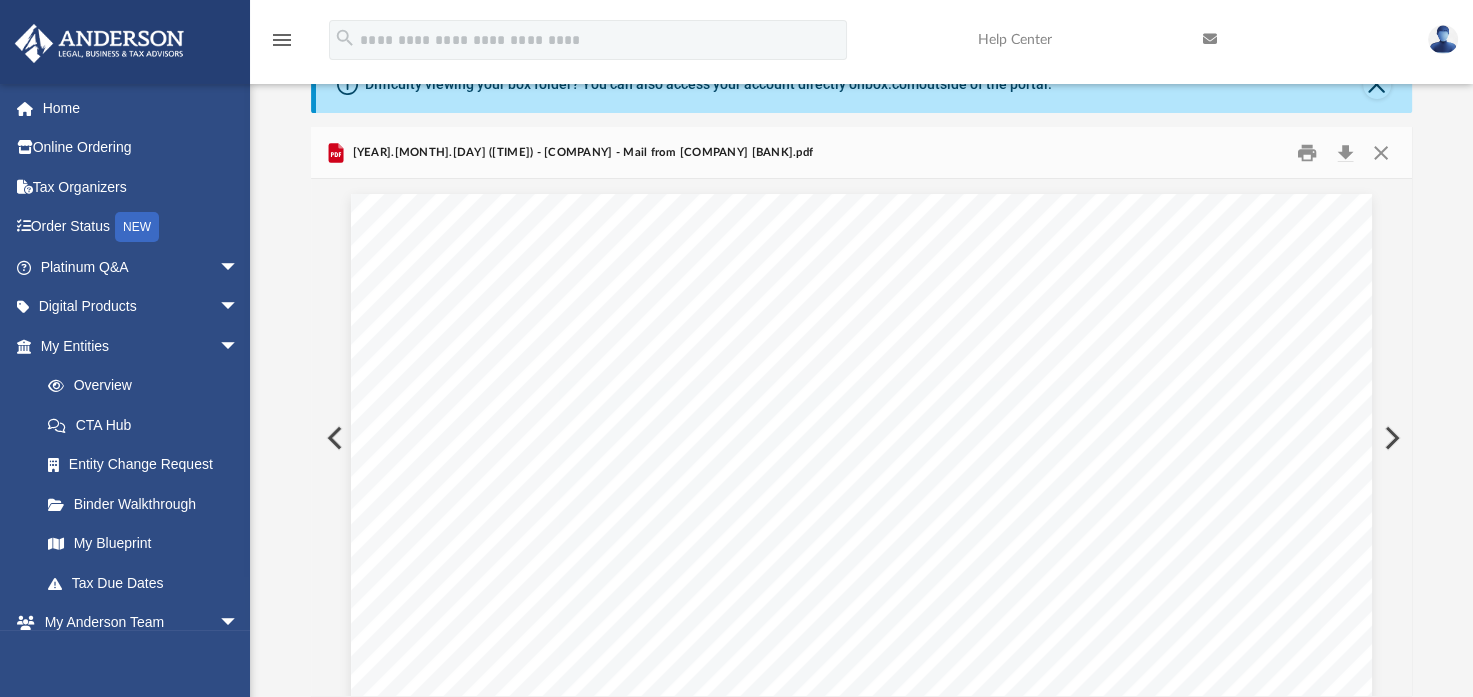 click at bounding box center (861, 853) 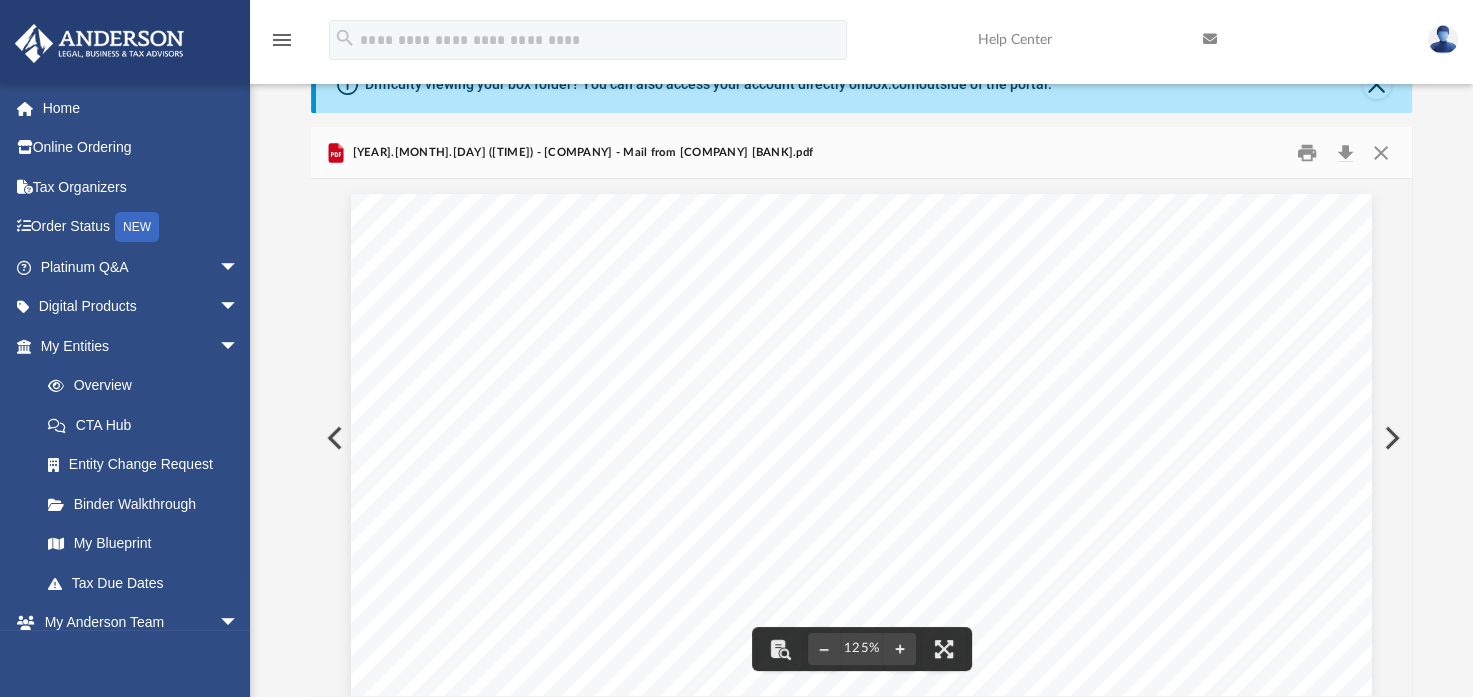 click at bounding box center (1390, 438) 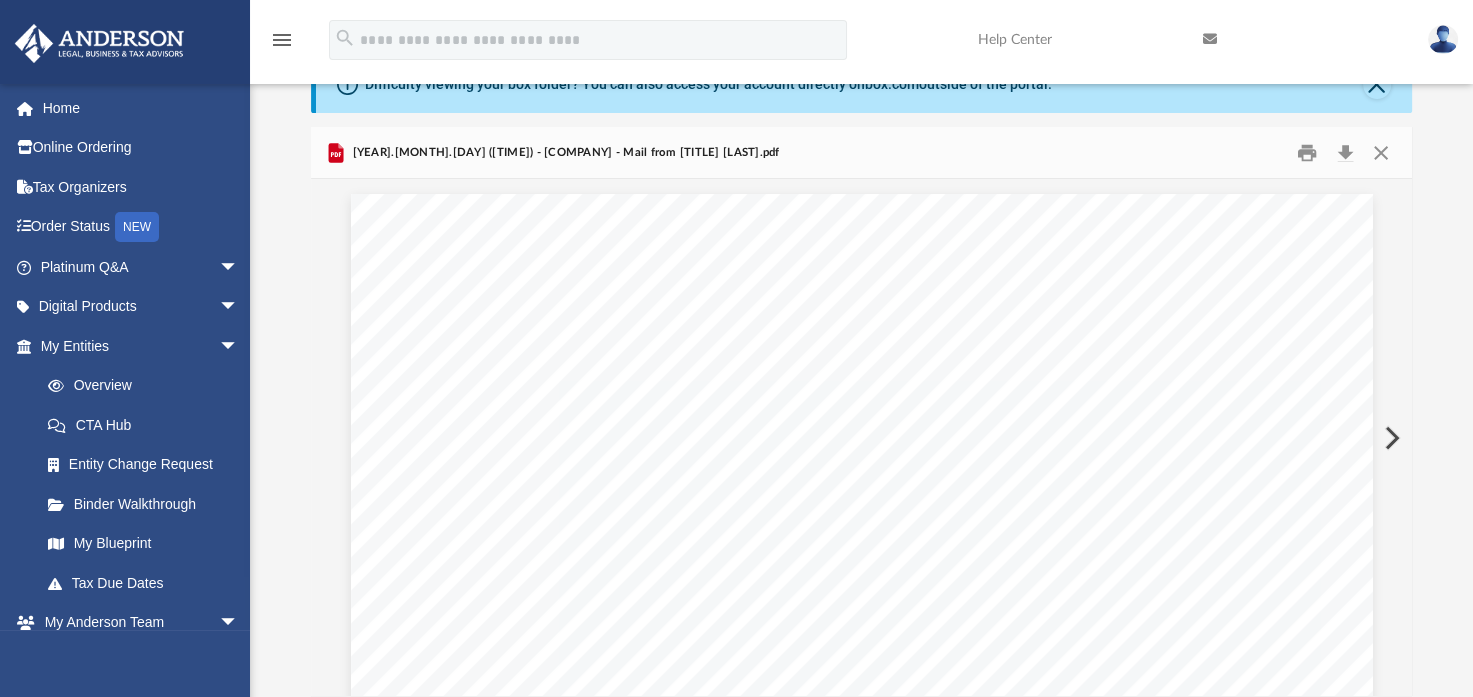 click at bounding box center (1390, 438) 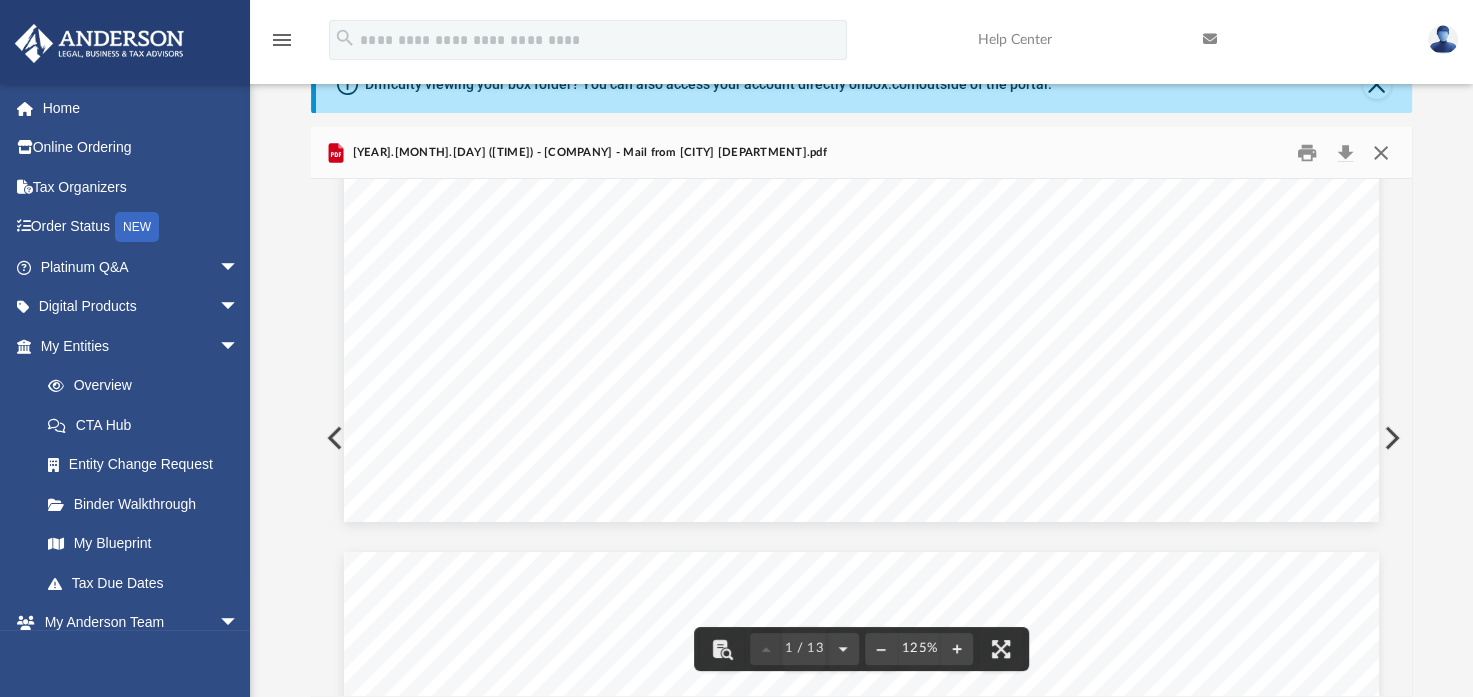 scroll, scrollTop: 993, scrollLeft: 0, axis: vertical 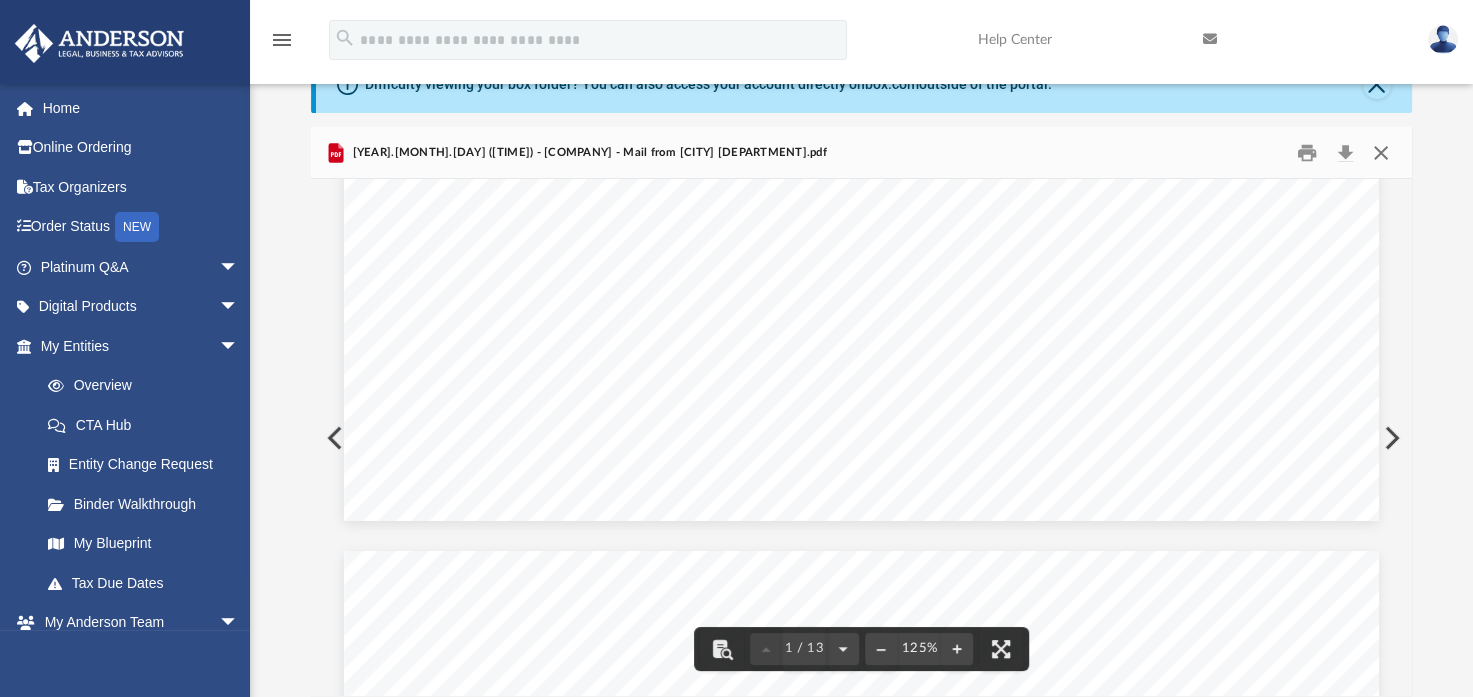 click at bounding box center (1380, 152) 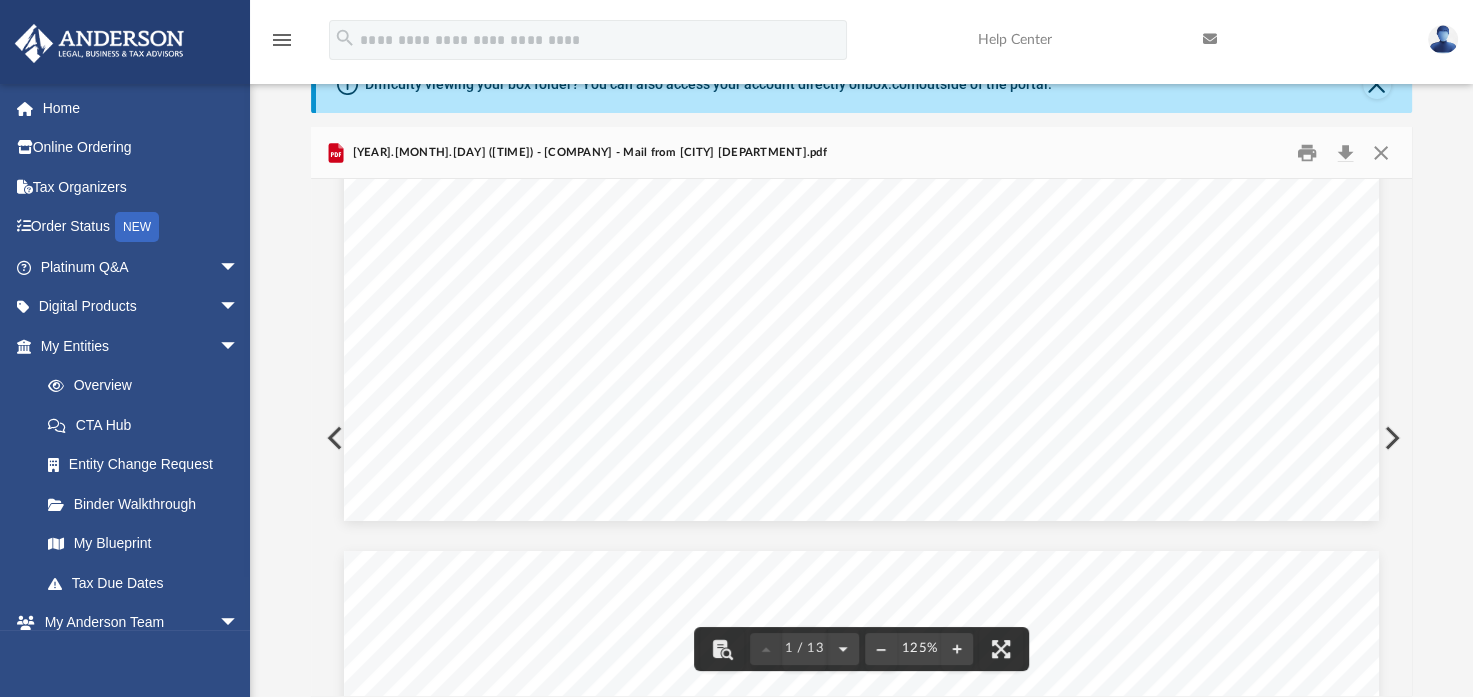 scroll, scrollTop: 0, scrollLeft: 0, axis: both 